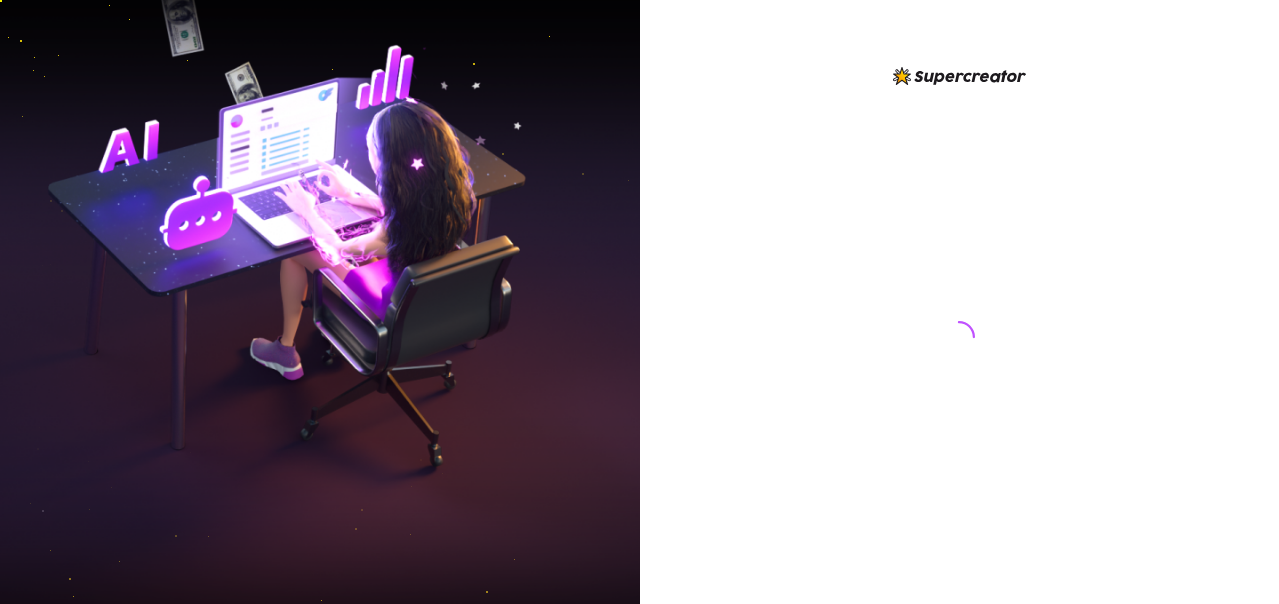 scroll, scrollTop: 0, scrollLeft: 0, axis: both 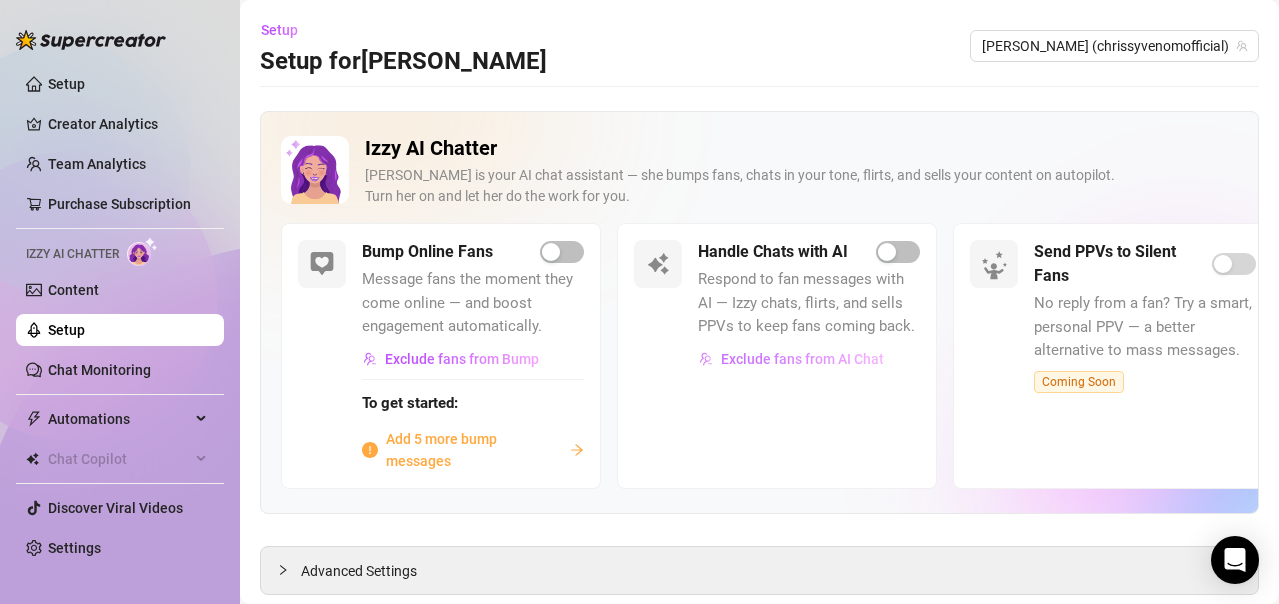click on "Exclude fans from AI Chat" at bounding box center [802, 359] 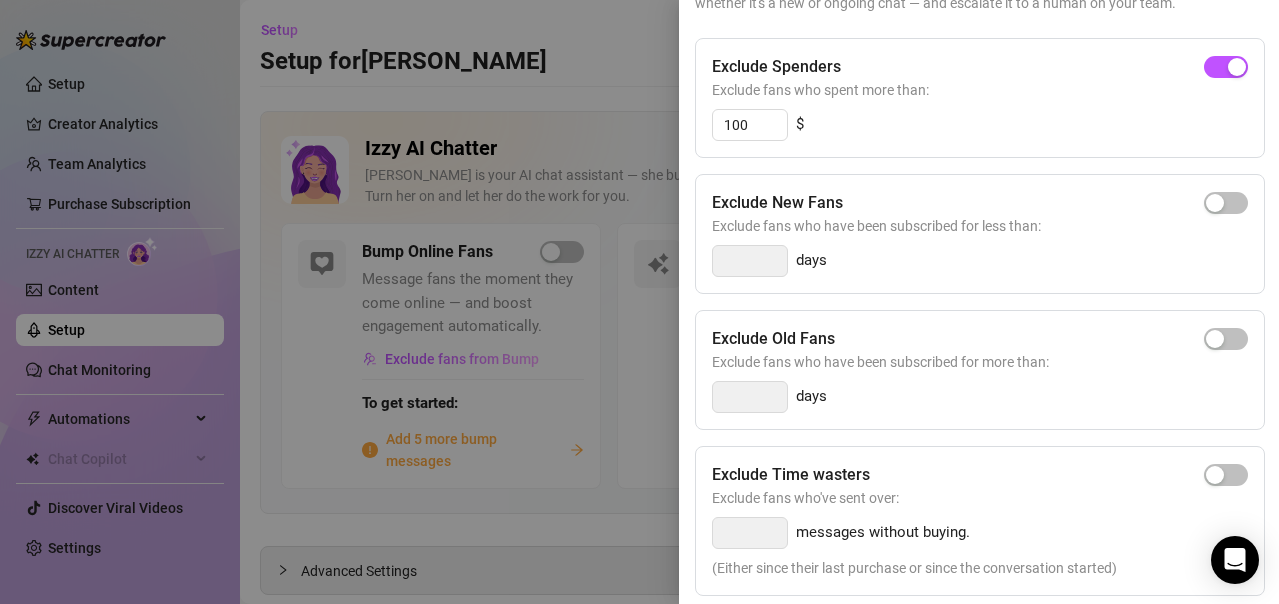 scroll, scrollTop: 220, scrollLeft: 0, axis: vertical 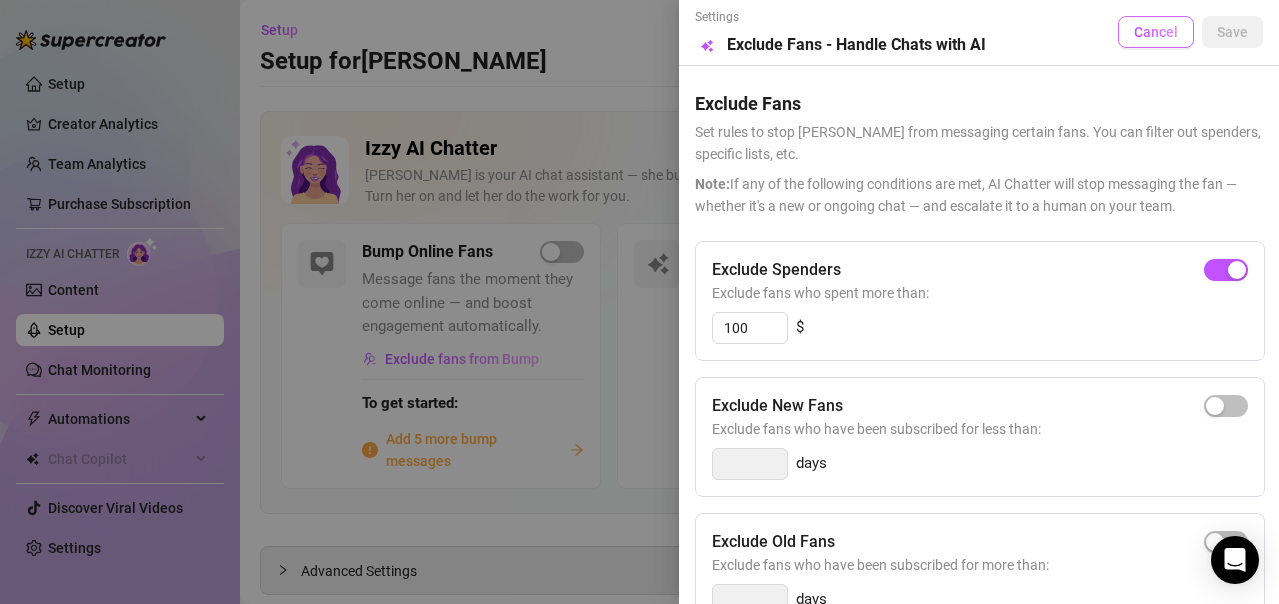 click on "Cancel" at bounding box center (1156, 32) 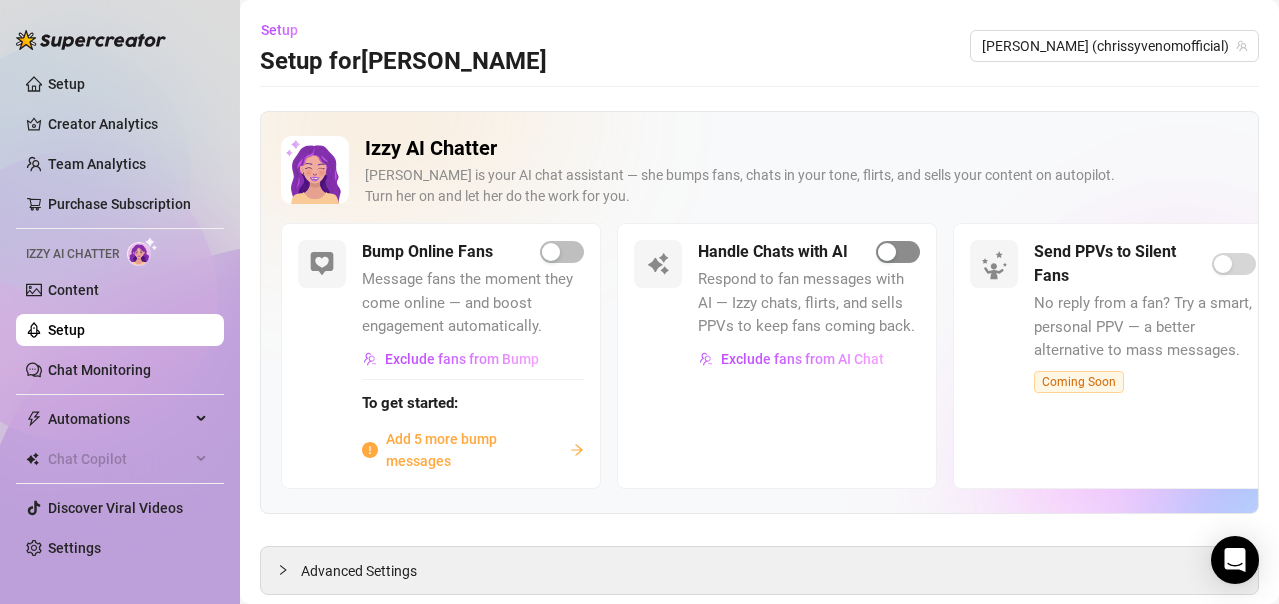 click at bounding box center (898, 252) 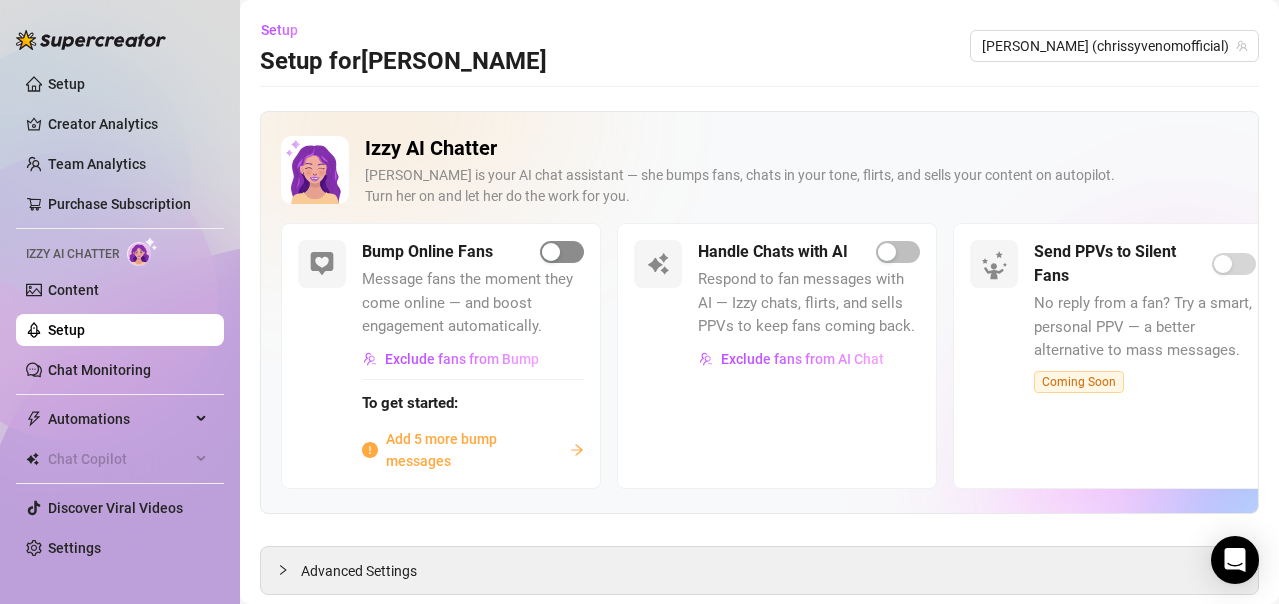 click at bounding box center (562, 252) 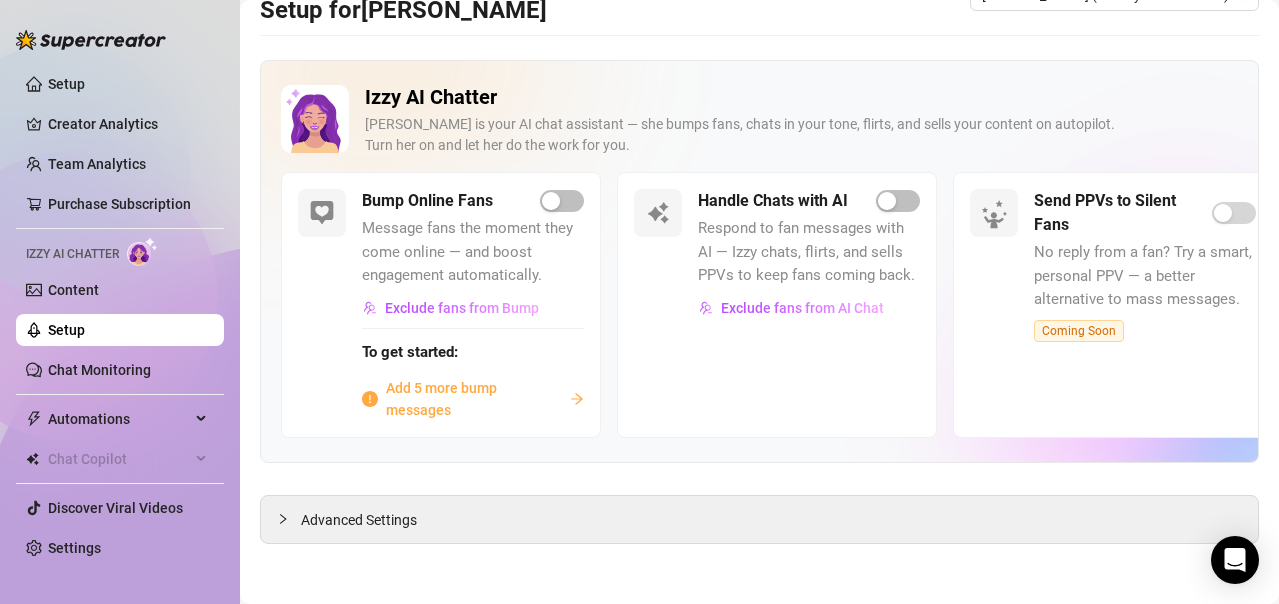 scroll, scrollTop: 52, scrollLeft: 0, axis: vertical 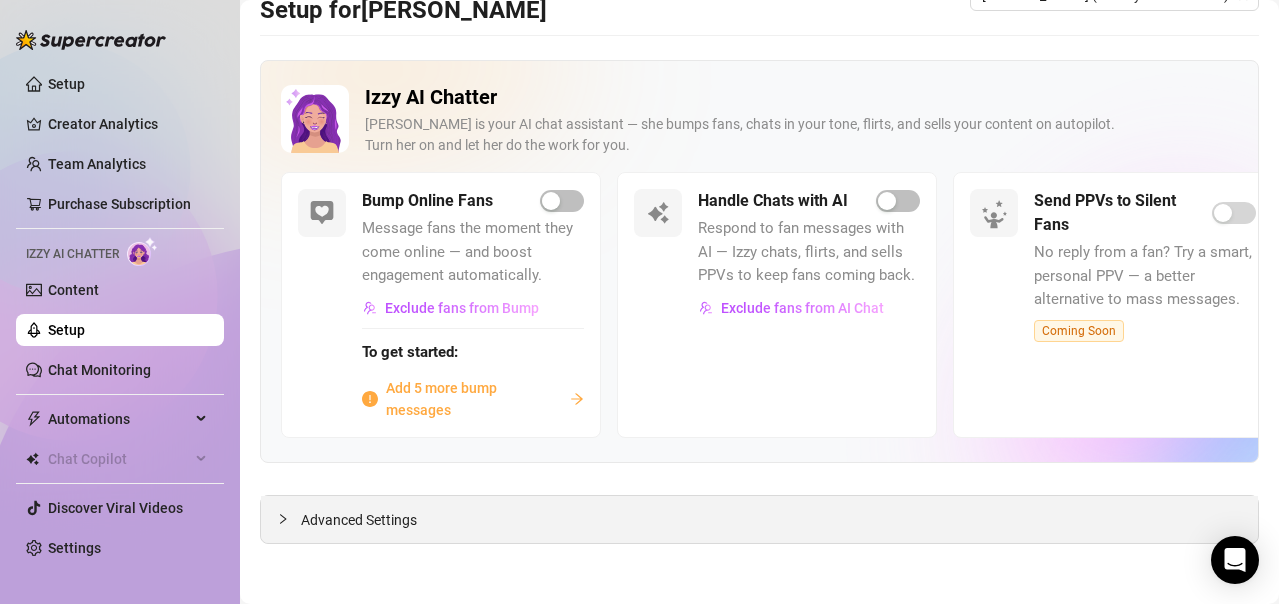 click on "Advanced Settings" at bounding box center [759, 519] 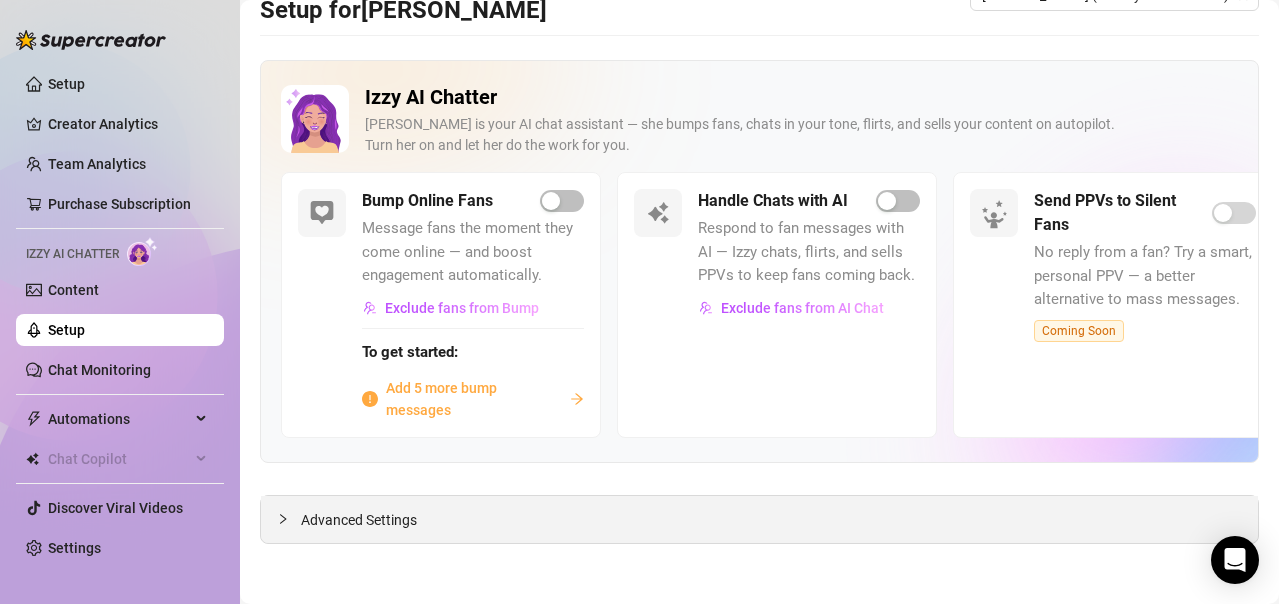 click on "Advanced Settings" at bounding box center (359, 520) 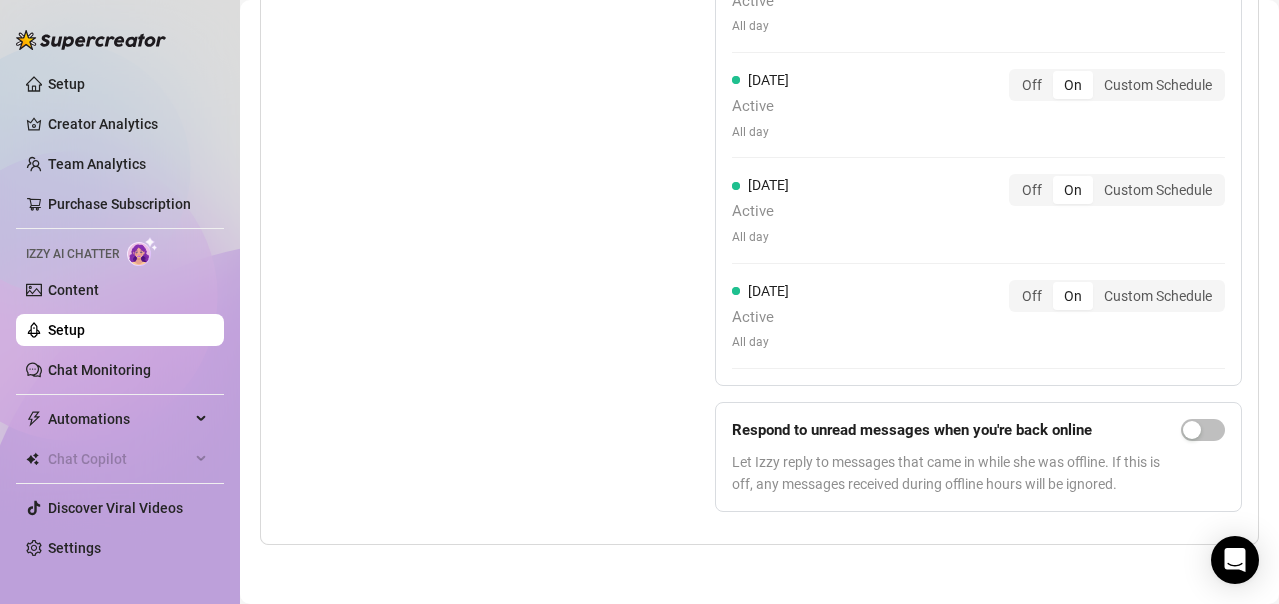scroll, scrollTop: 1658, scrollLeft: 0, axis: vertical 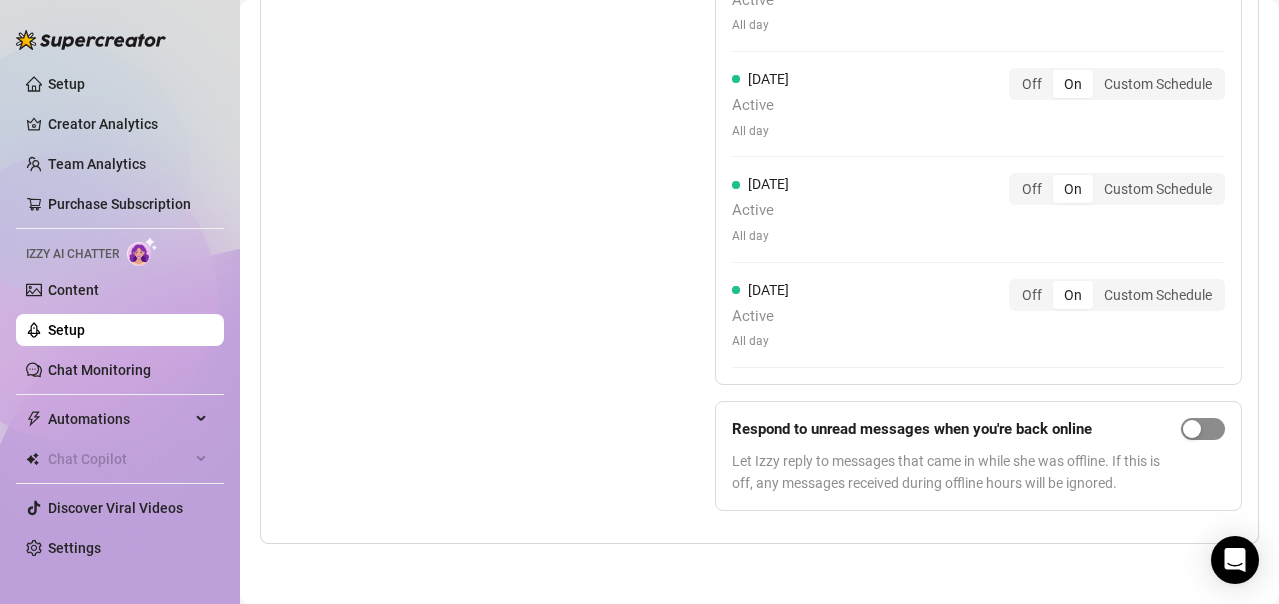 click at bounding box center [1192, 429] 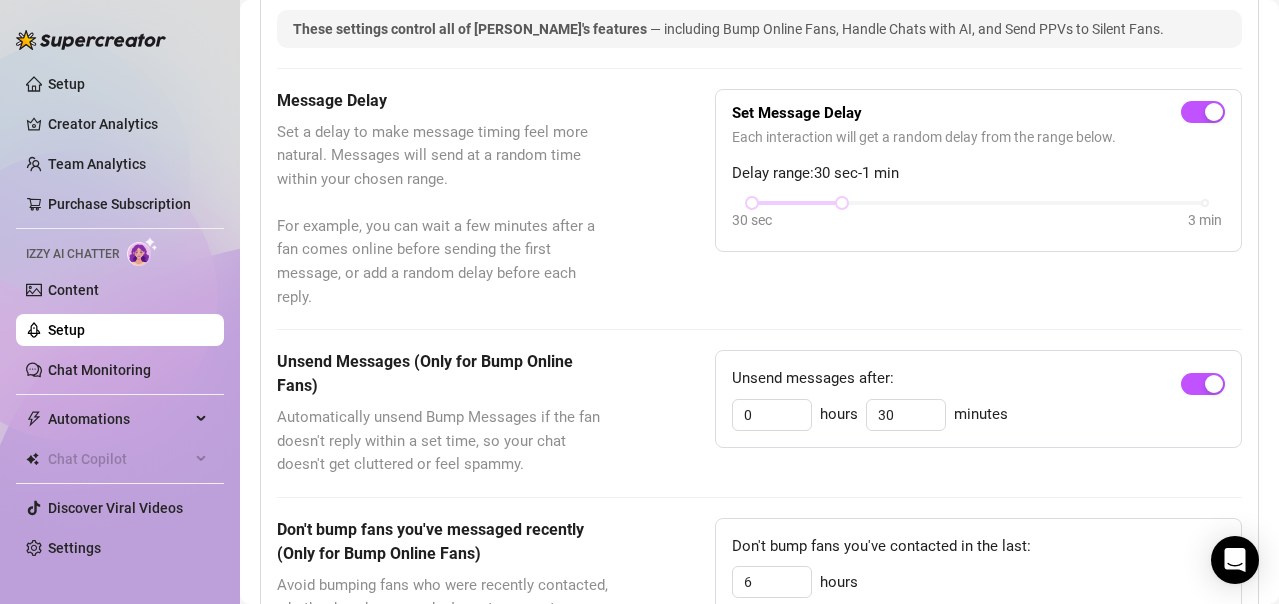 scroll, scrollTop: 73, scrollLeft: 0, axis: vertical 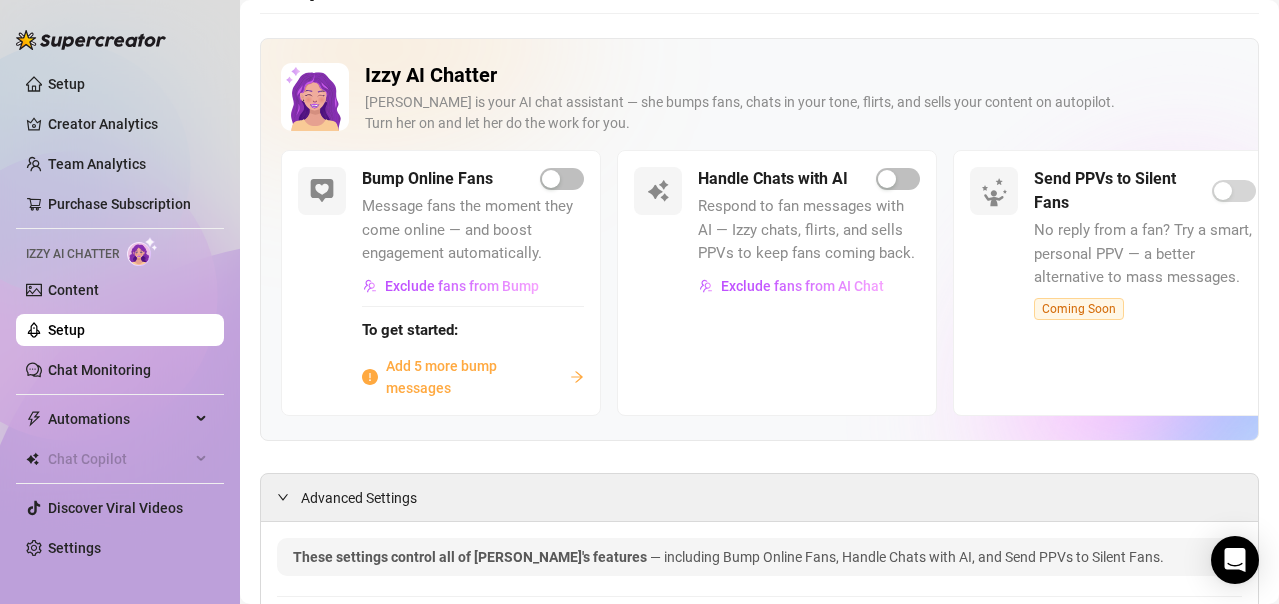 click 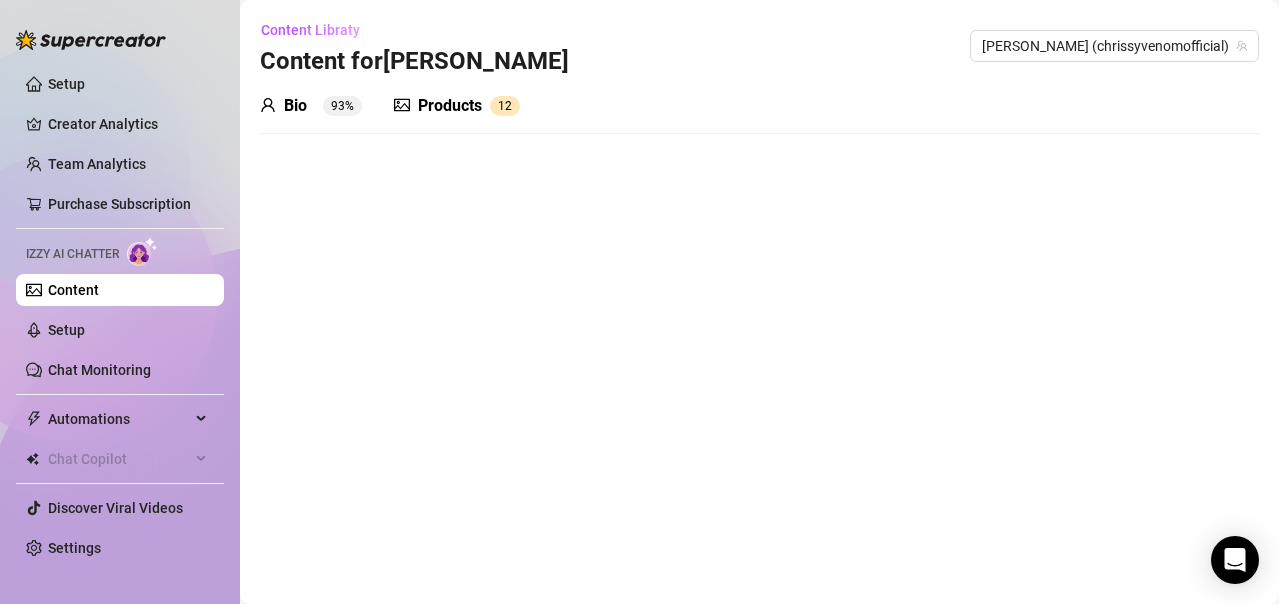 scroll, scrollTop: 0, scrollLeft: 0, axis: both 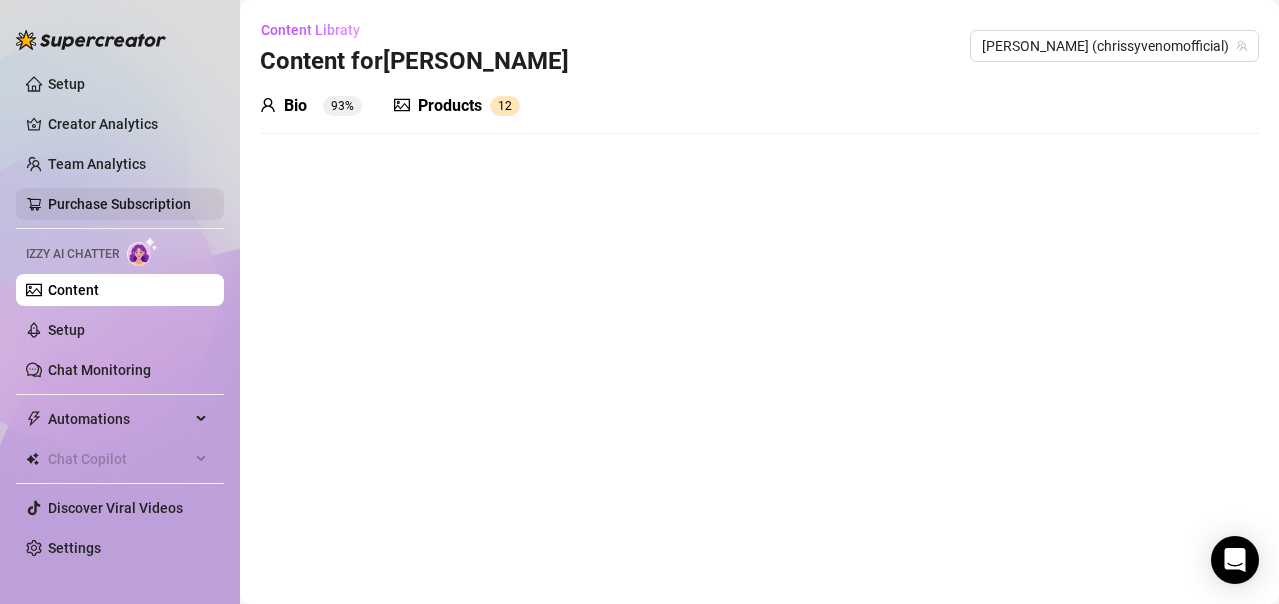 click on "Purchase Subscription" at bounding box center [119, 204] 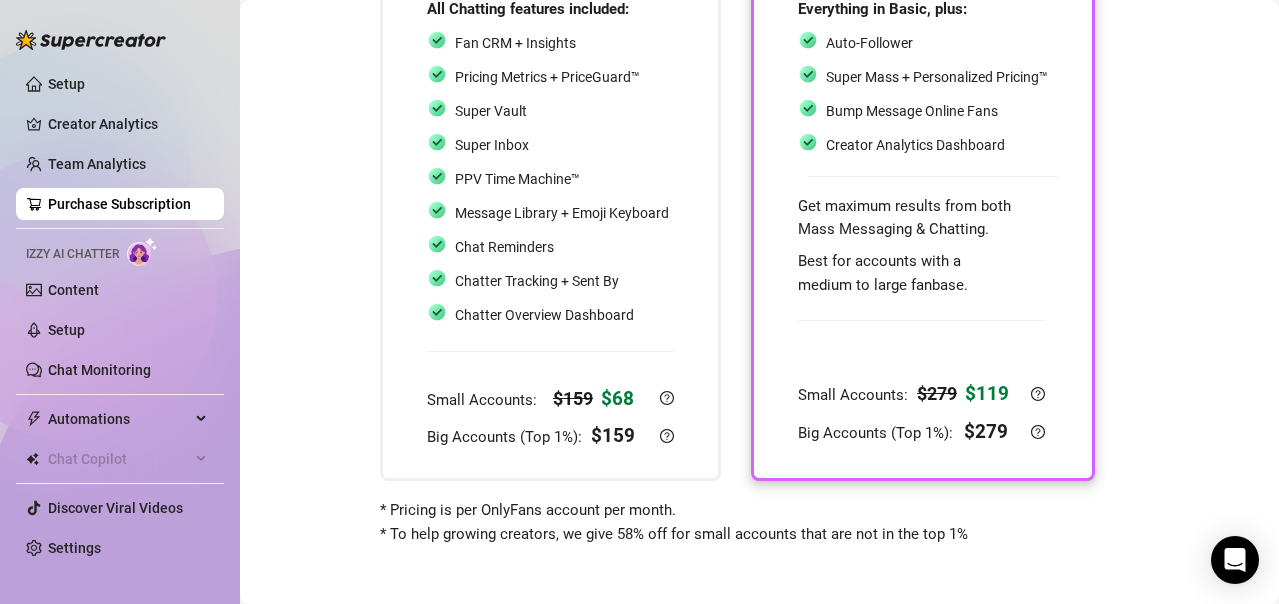 scroll, scrollTop: 233, scrollLeft: 0, axis: vertical 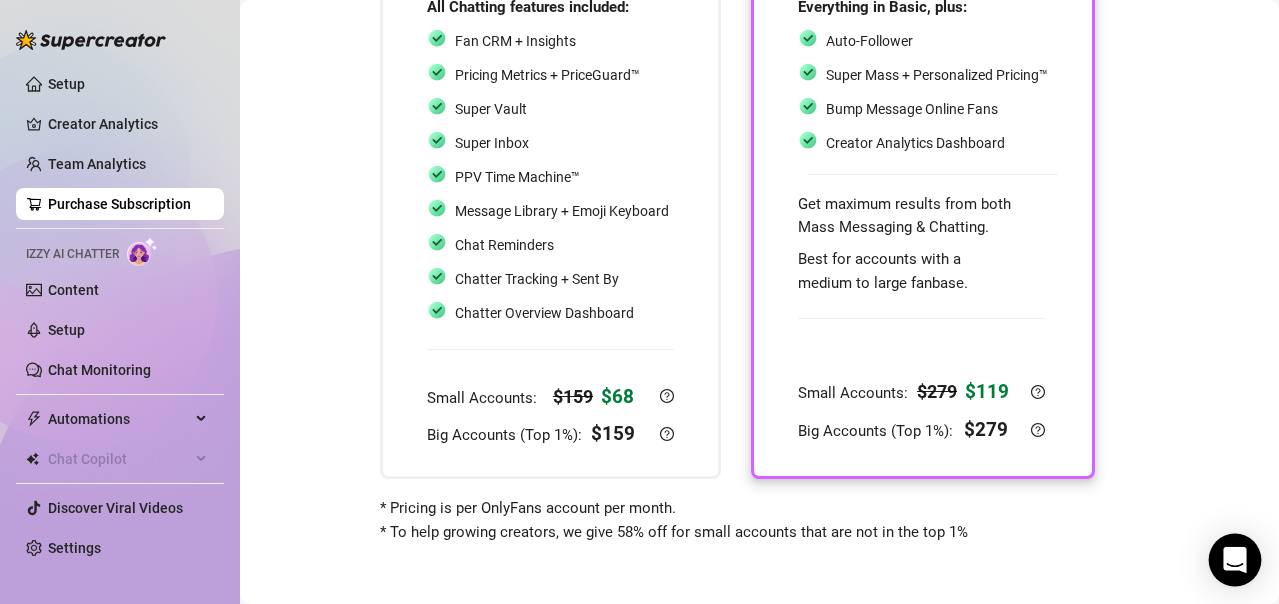 click 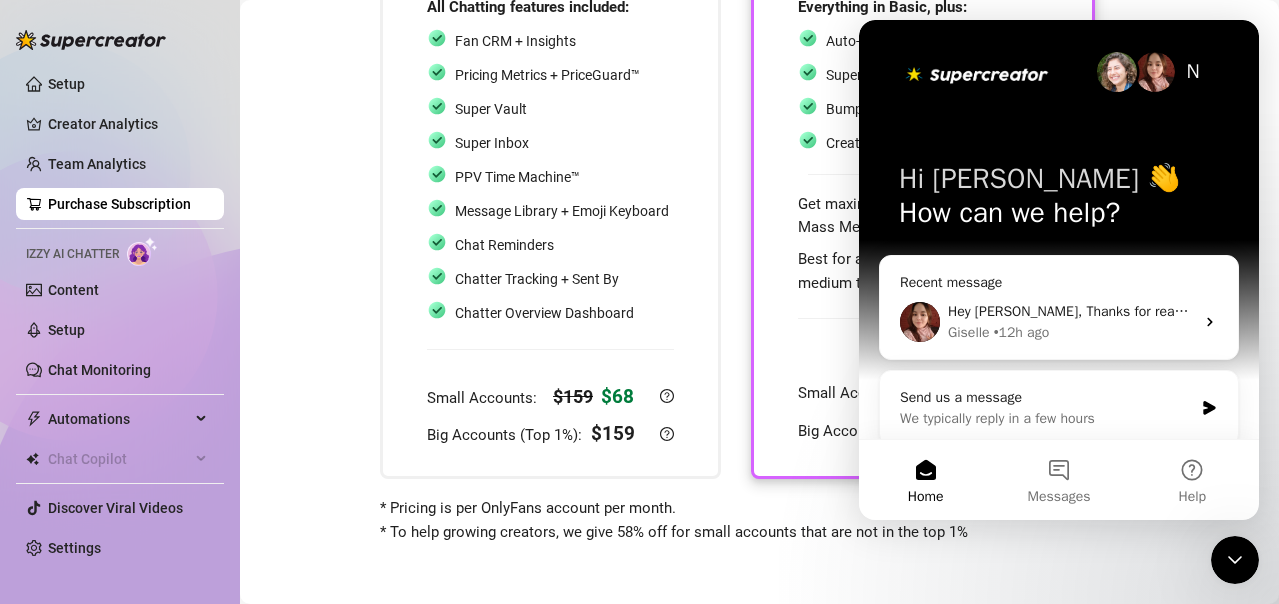 scroll, scrollTop: 0, scrollLeft: 0, axis: both 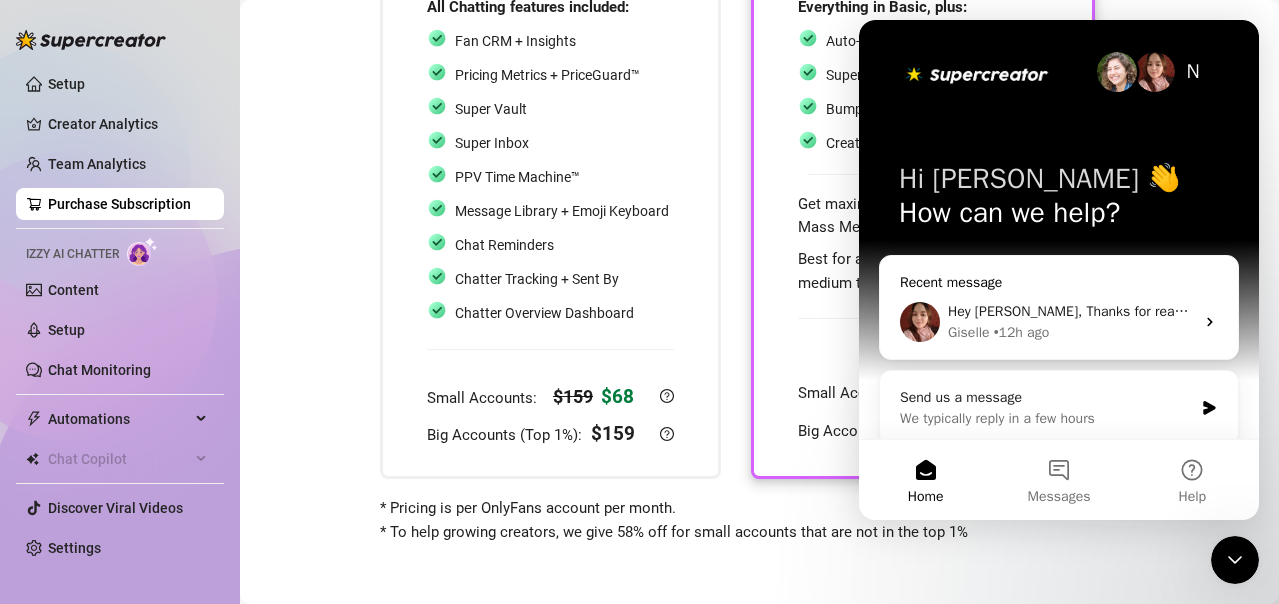 click on "Hey [PERSON_NAME], Thanks for reaching out! I checked your Creator Bio and everything looks good. However, your account is currently inactive—you don’t have an active subscription, which means you won’t be able to use Izzy just yet.   Once you purchase a subscription, you’ll be able to enjoy all the benefits of the tool. Let me know if you need any help getting set up! Giselle •  12h ago" at bounding box center [1059, 322] 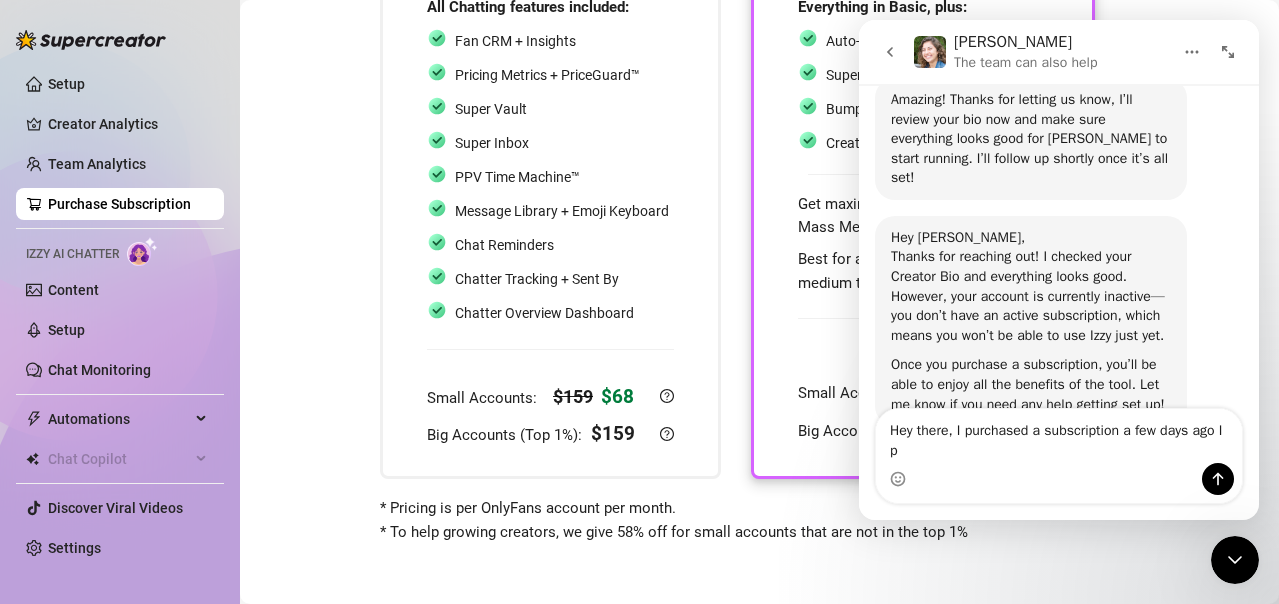 scroll, scrollTop: 622, scrollLeft: 0, axis: vertical 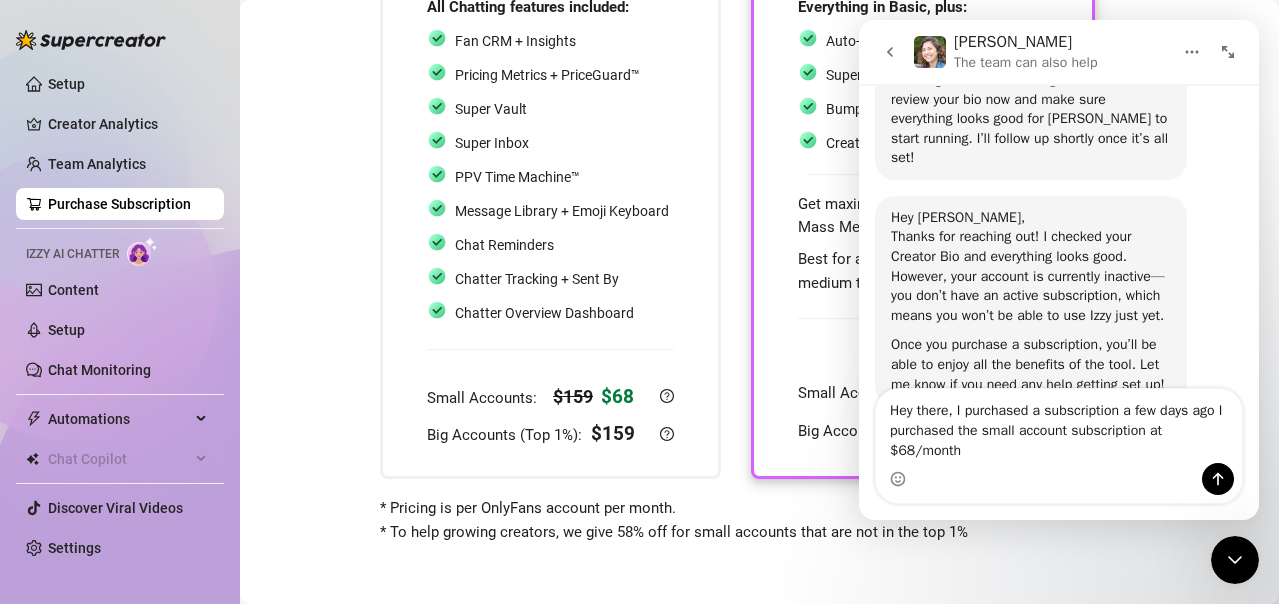 type on "Hey there, I purchased a subscription a few days ago I purchased the small account subscription at $68/month" 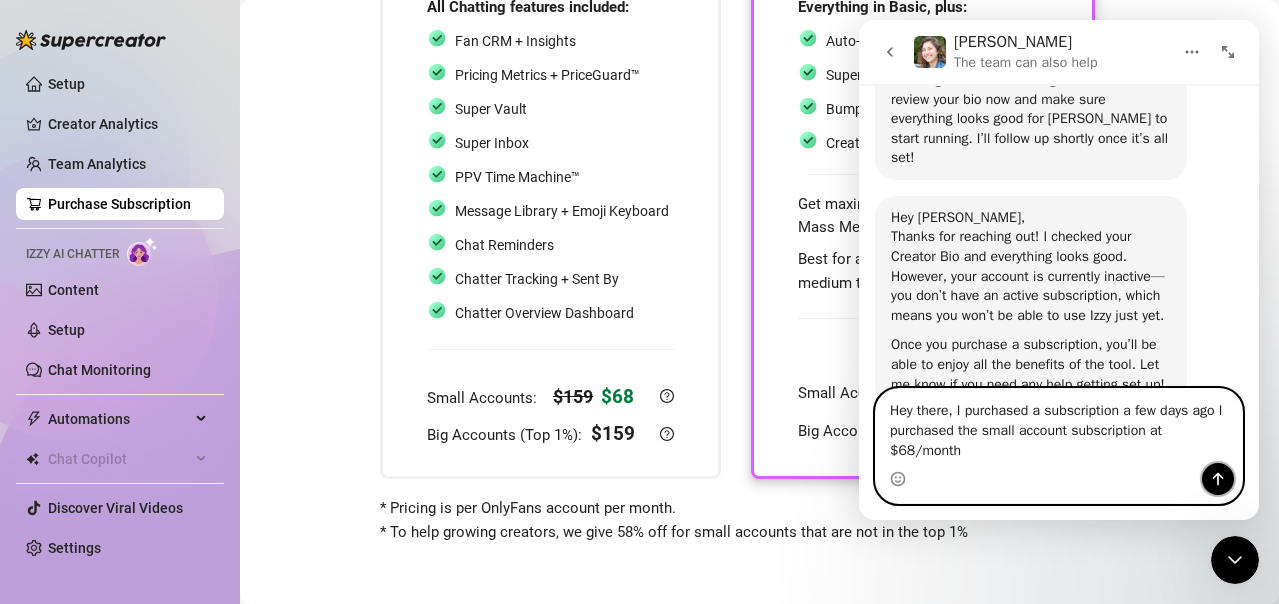 click 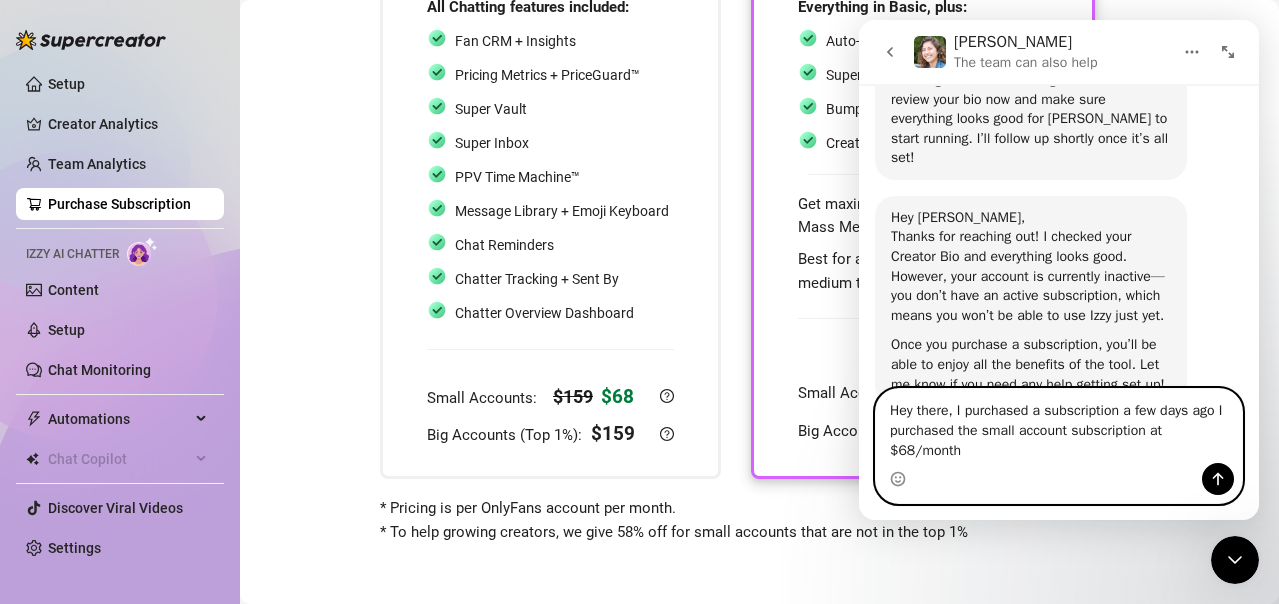 type 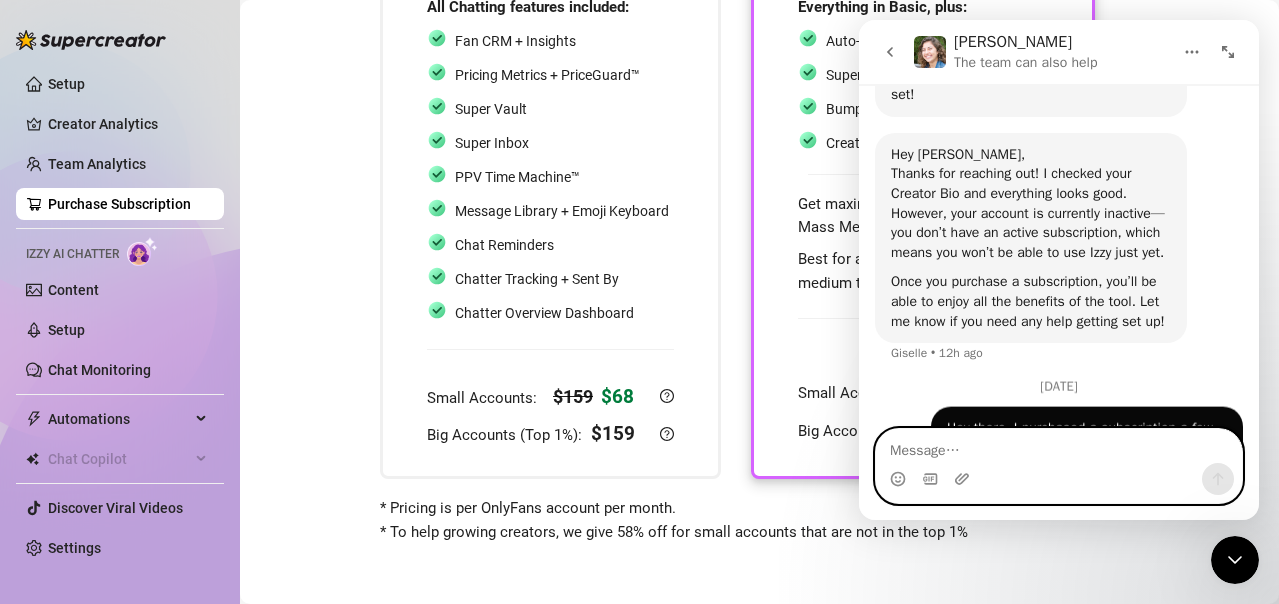 scroll, scrollTop: 755, scrollLeft: 0, axis: vertical 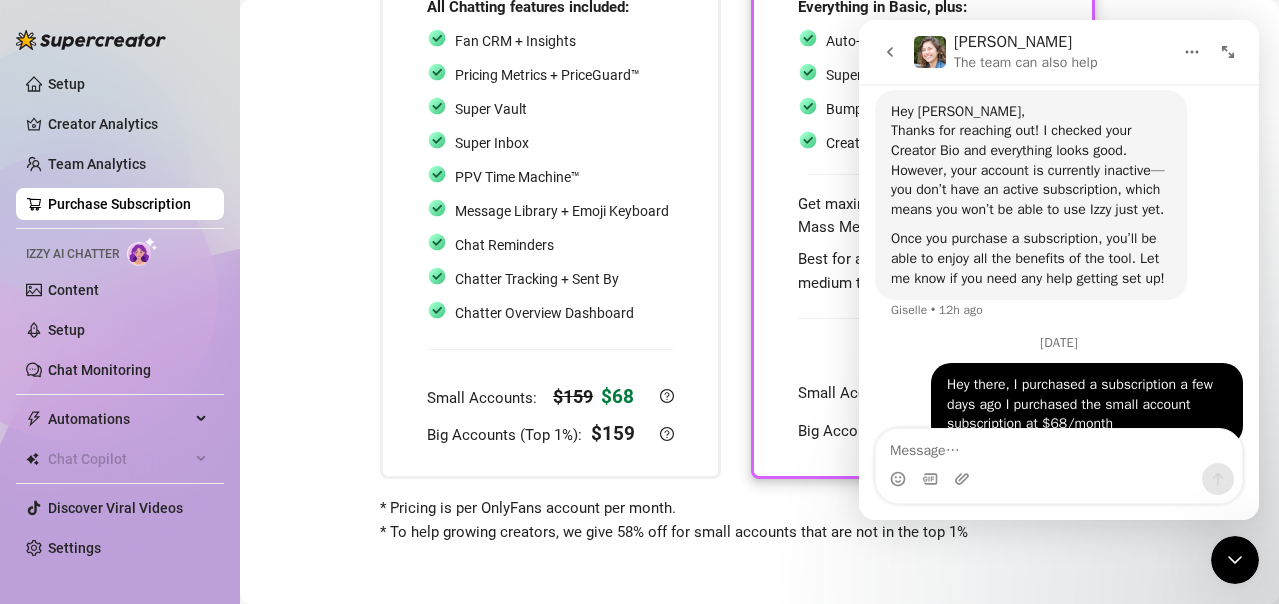 click 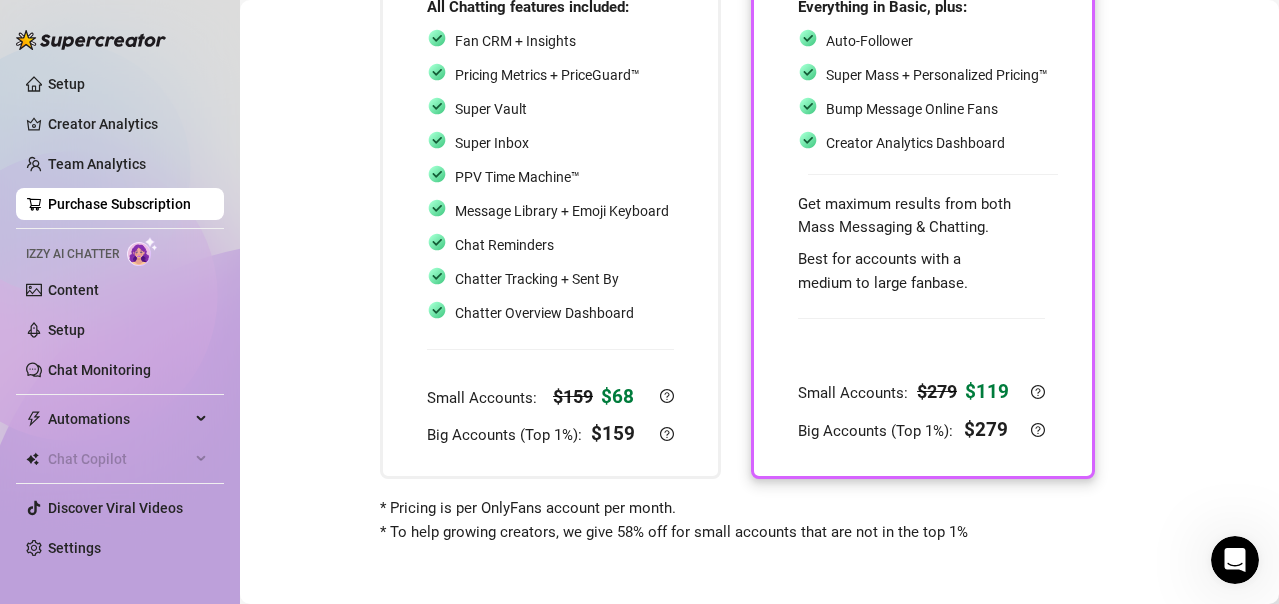 scroll, scrollTop: 0, scrollLeft: 0, axis: both 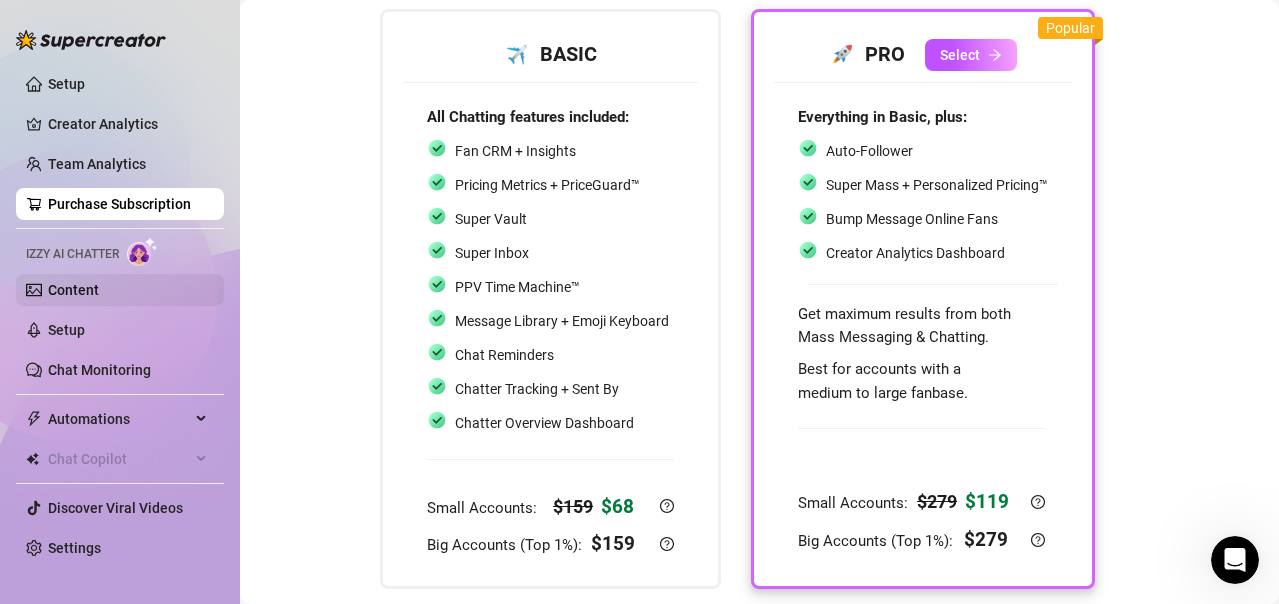 click on "Content" at bounding box center [73, 290] 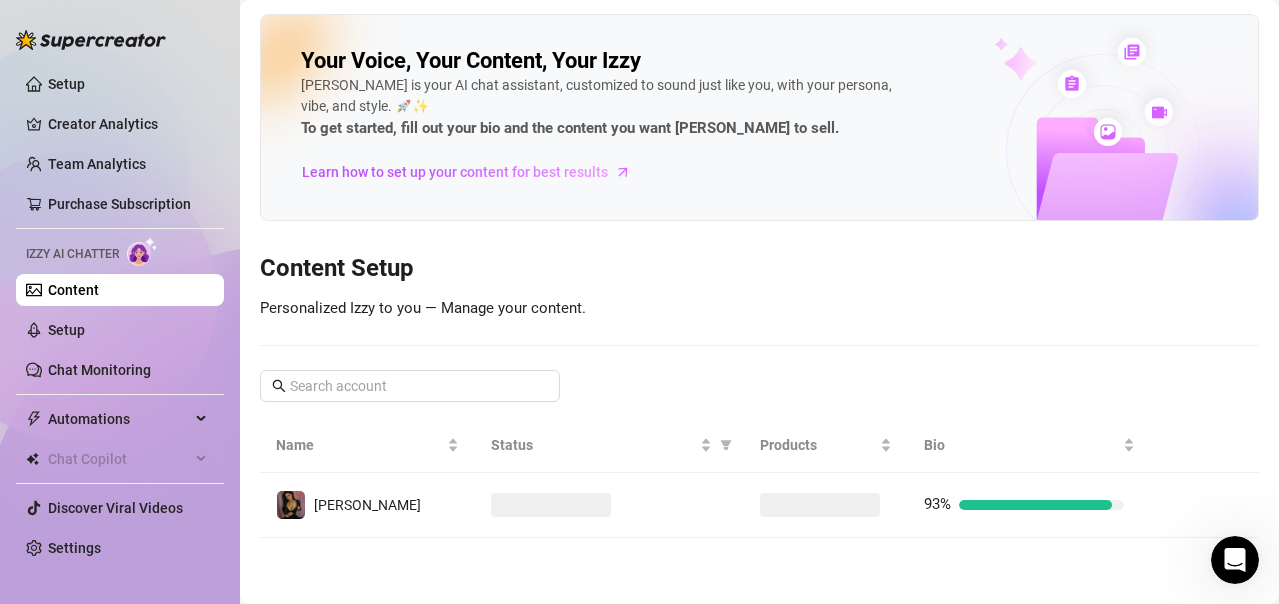 scroll, scrollTop: 0, scrollLeft: 0, axis: both 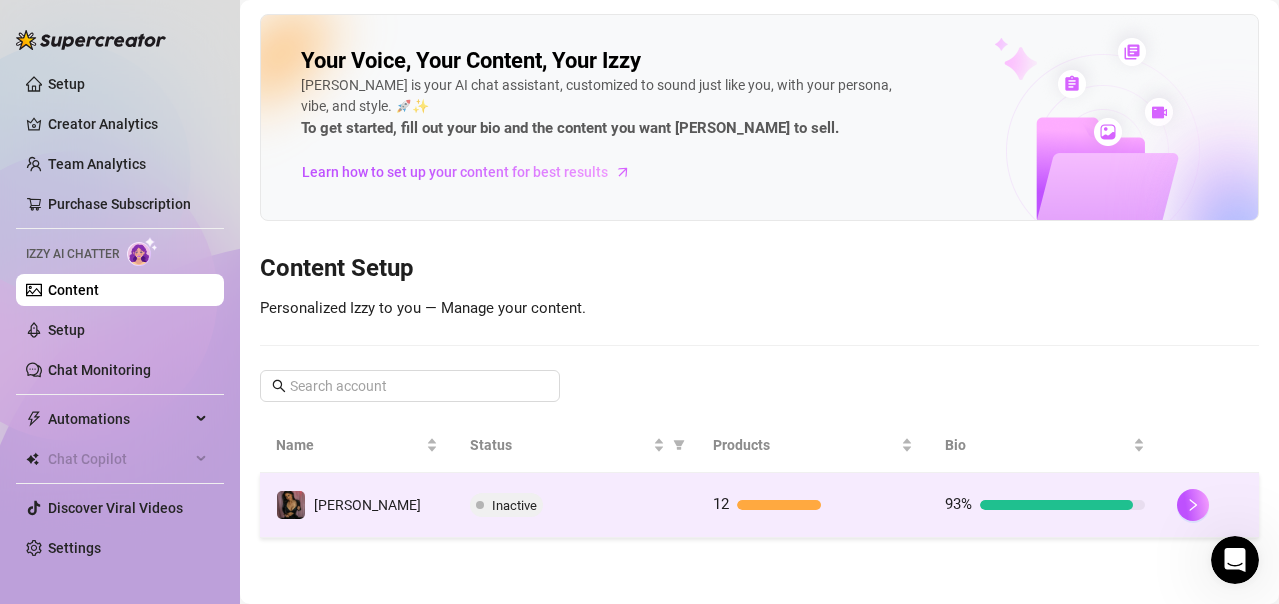 click on "Inactive" at bounding box center (514, 505) 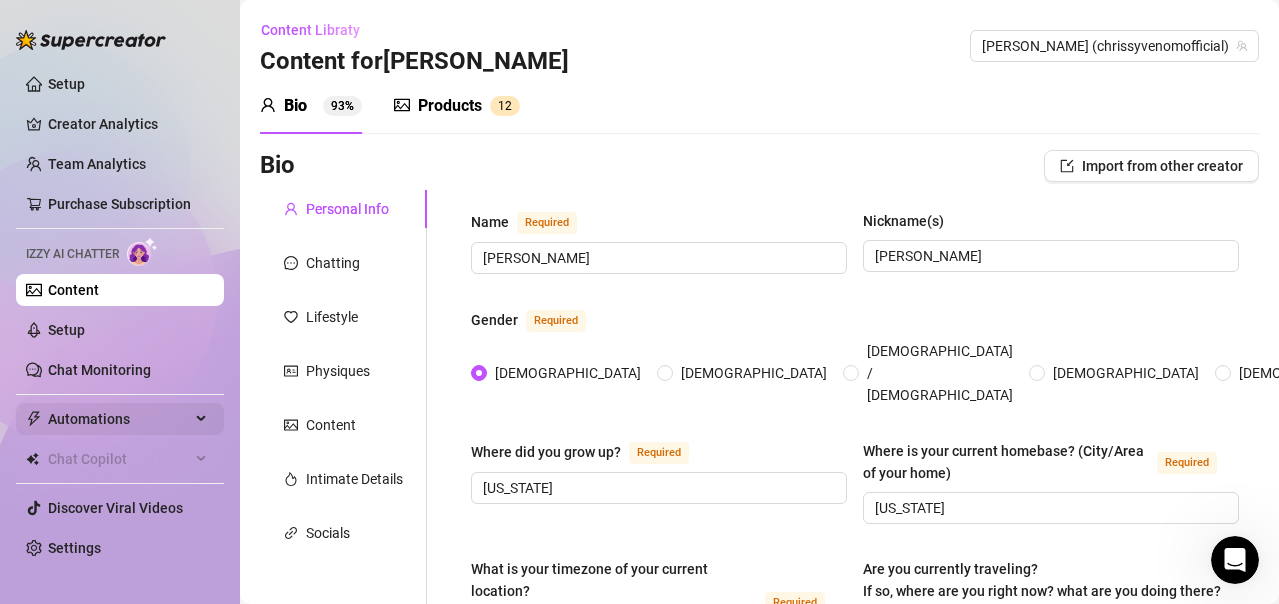 click on "Automations" at bounding box center (119, 419) 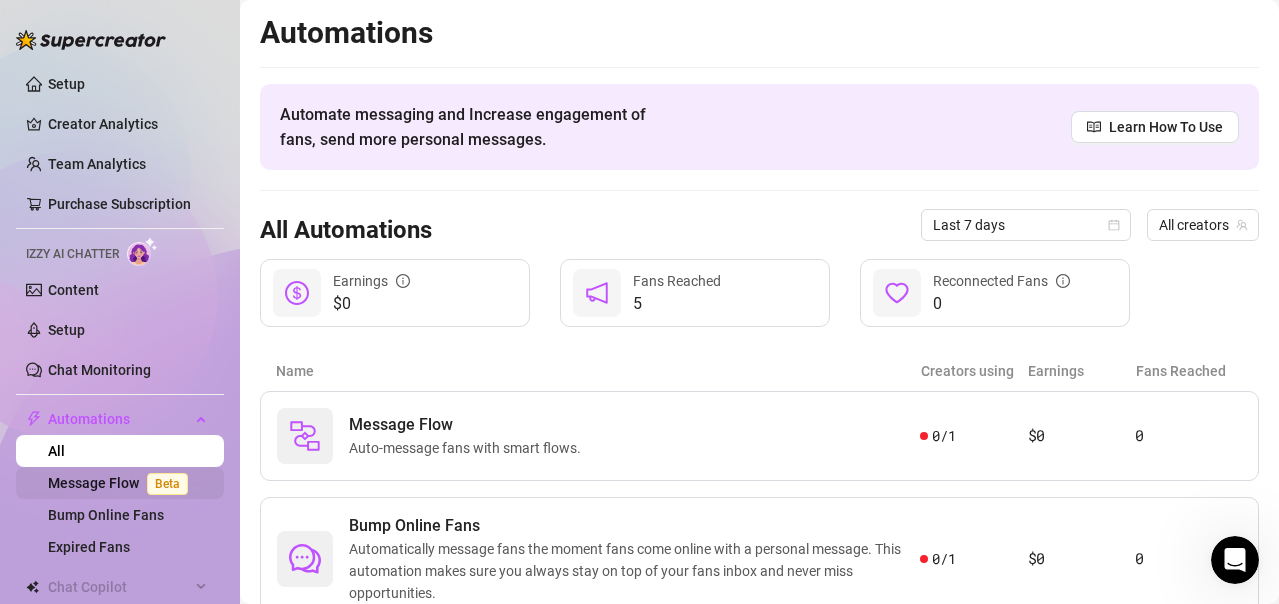 click on "Message Flow Beta" at bounding box center (122, 483) 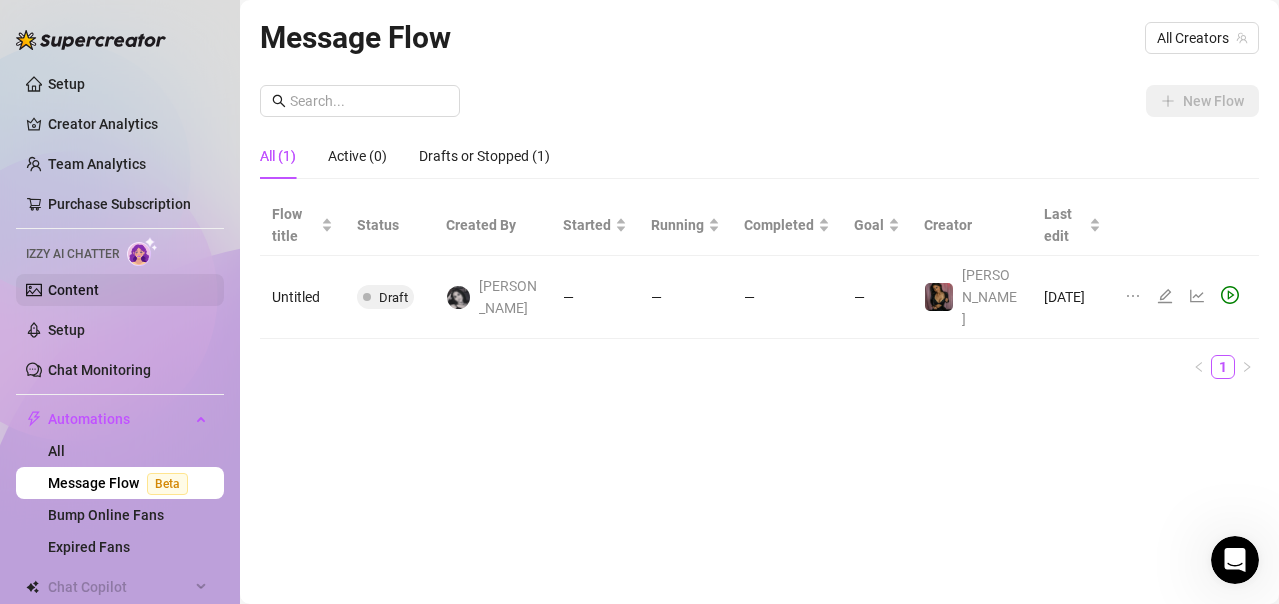 click on "Content" at bounding box center (73, 290) 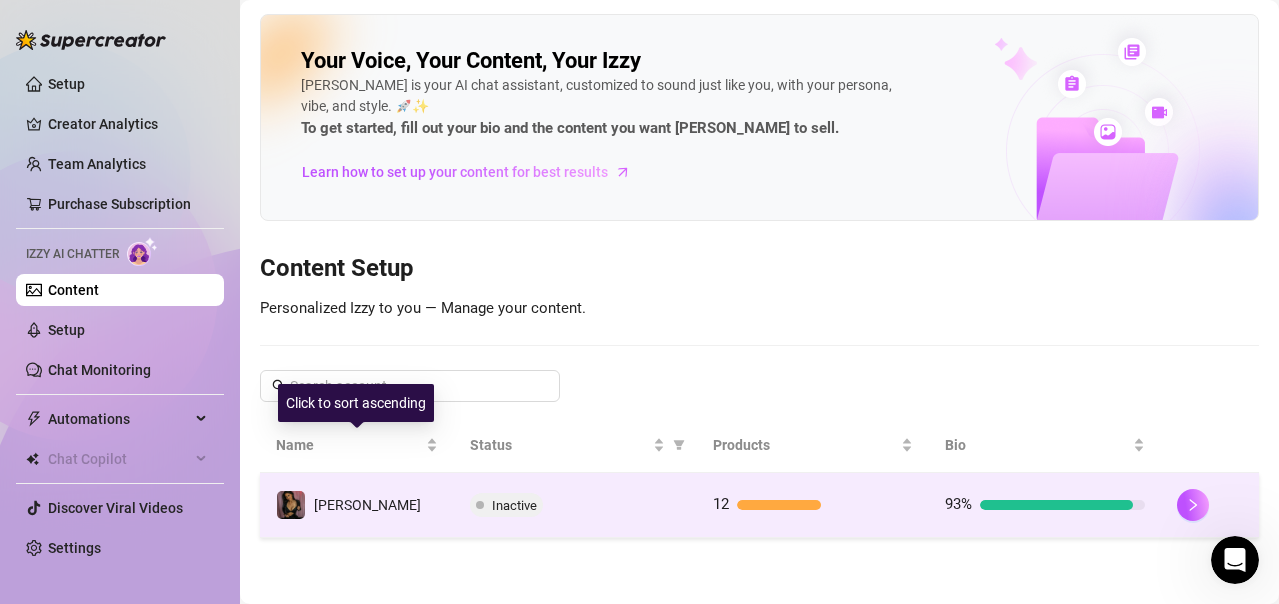 click on "Inactive" at bounding box center [514, 505] 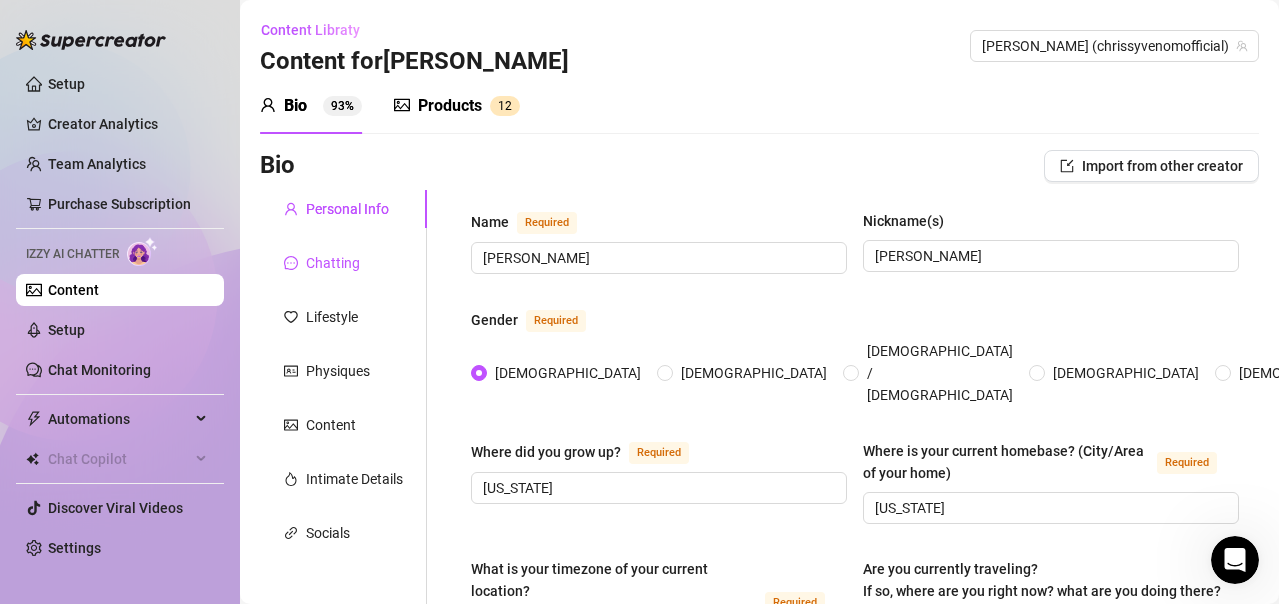 click on "Chatting" at bounding box center (333, 263) 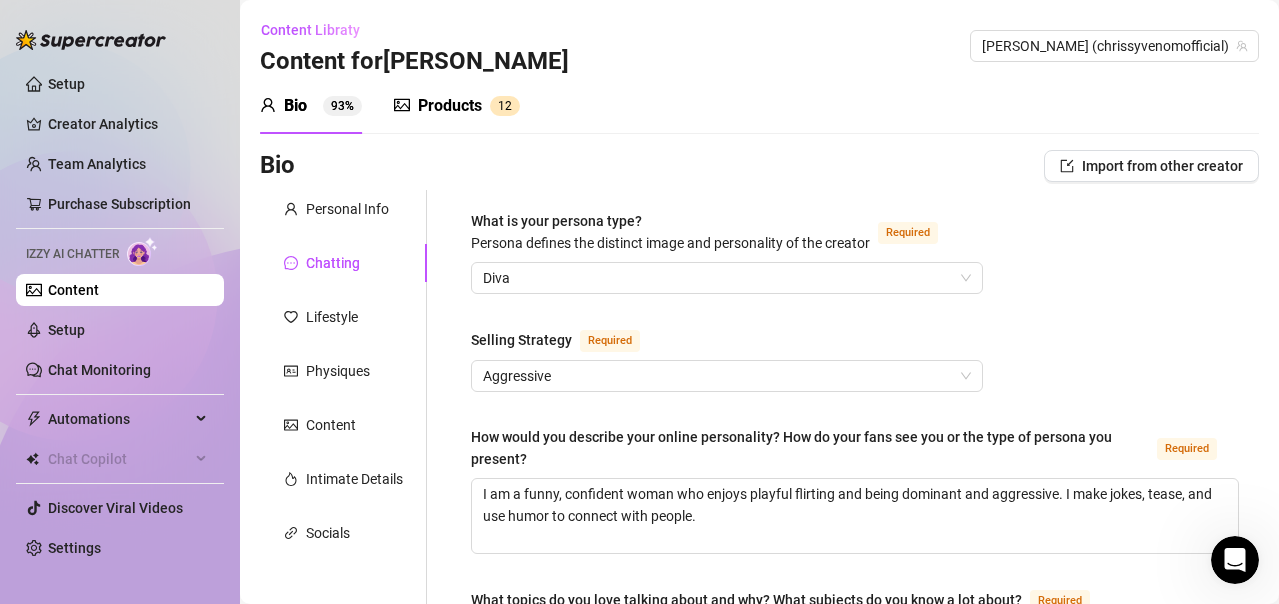 scroll, scrollTop: 529, scrollLeft: 0, axis: vertical 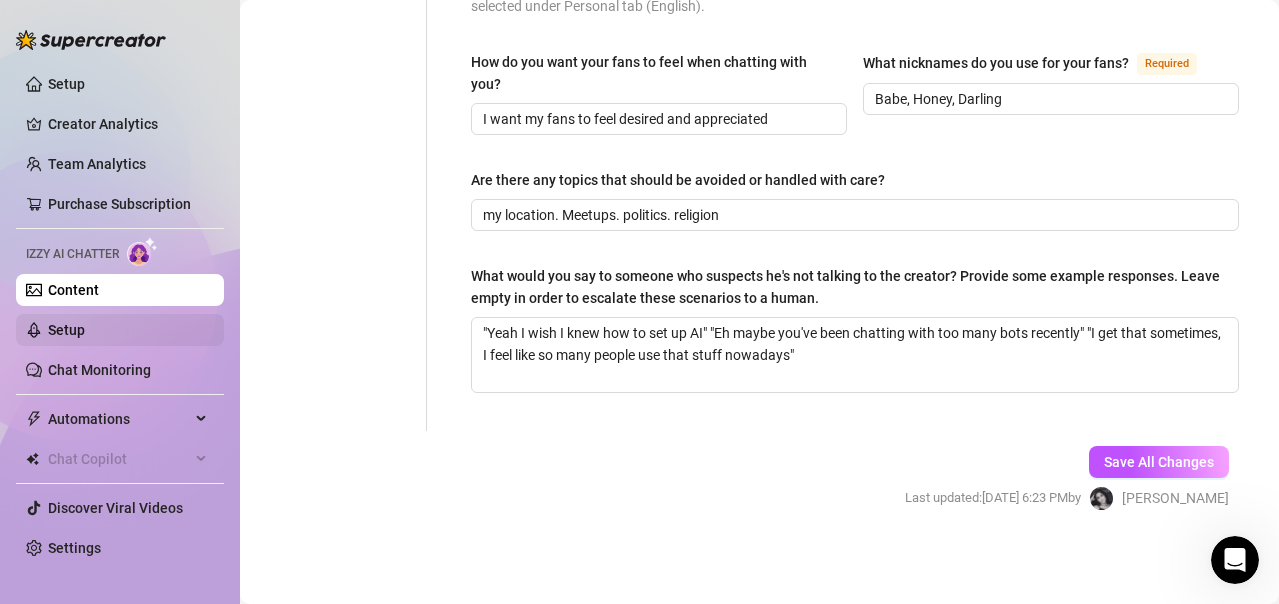 click on "Setup" at bounding box center [66, 330] 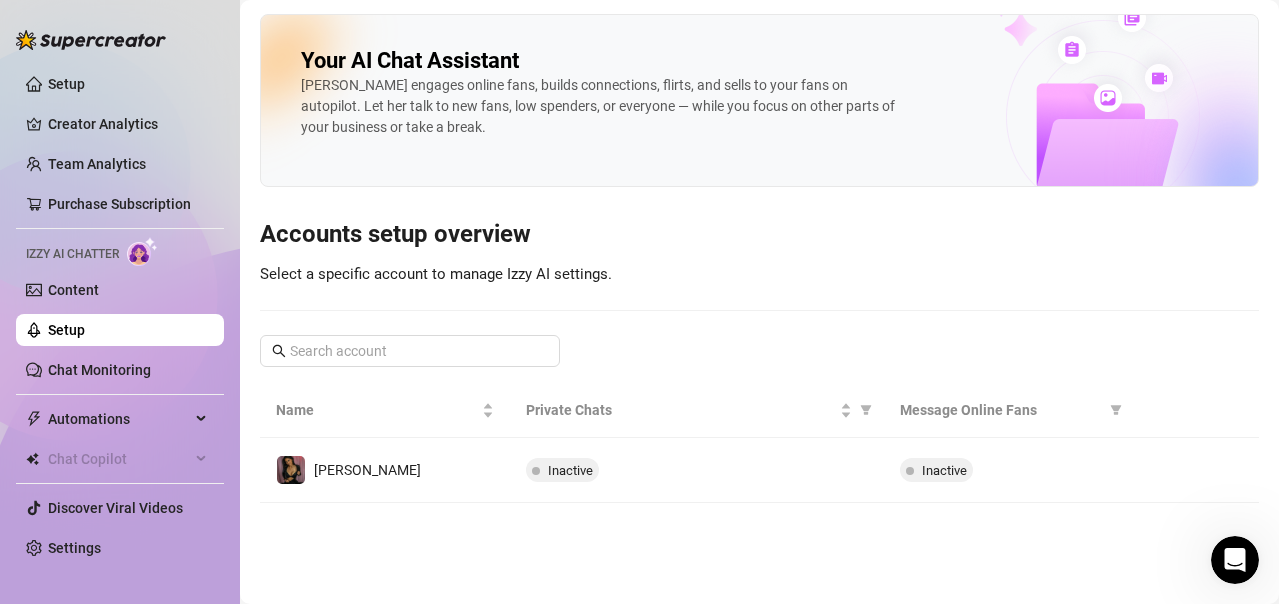 scroll, scrollTop: 0, scrollLeft: 0, axis: both 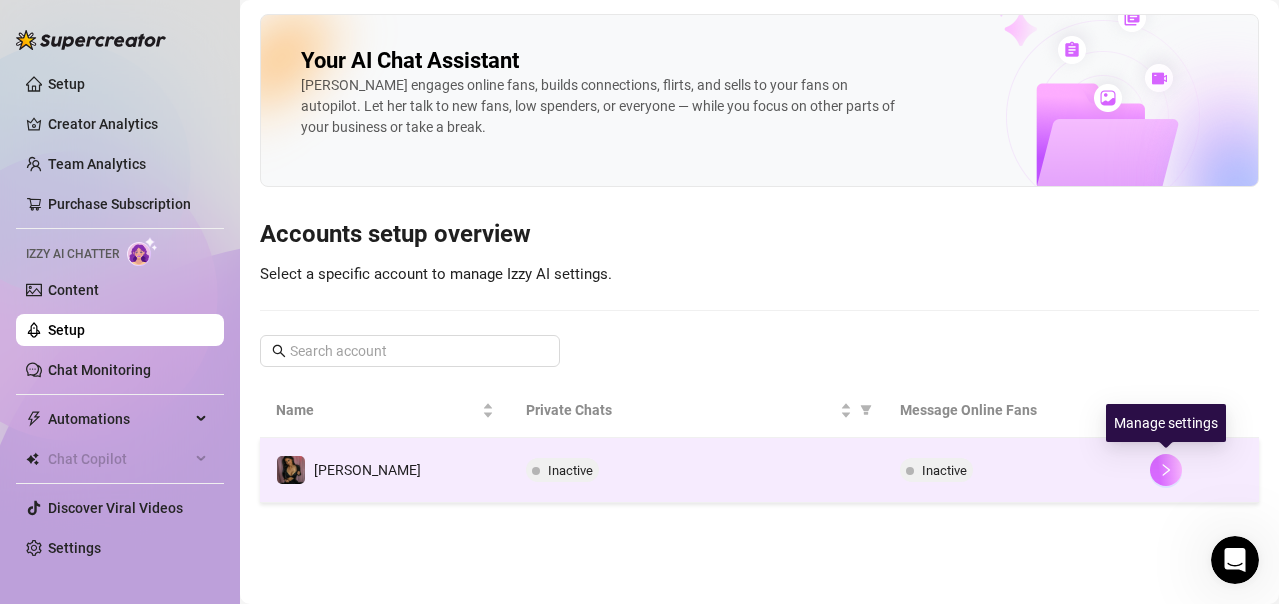 click 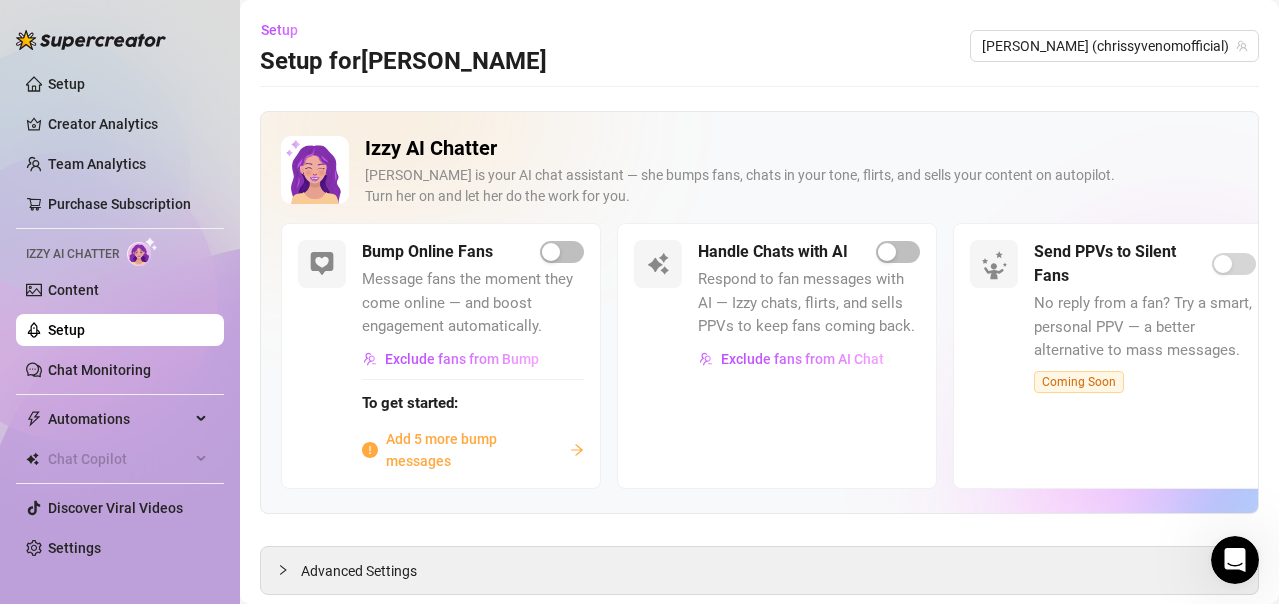 click 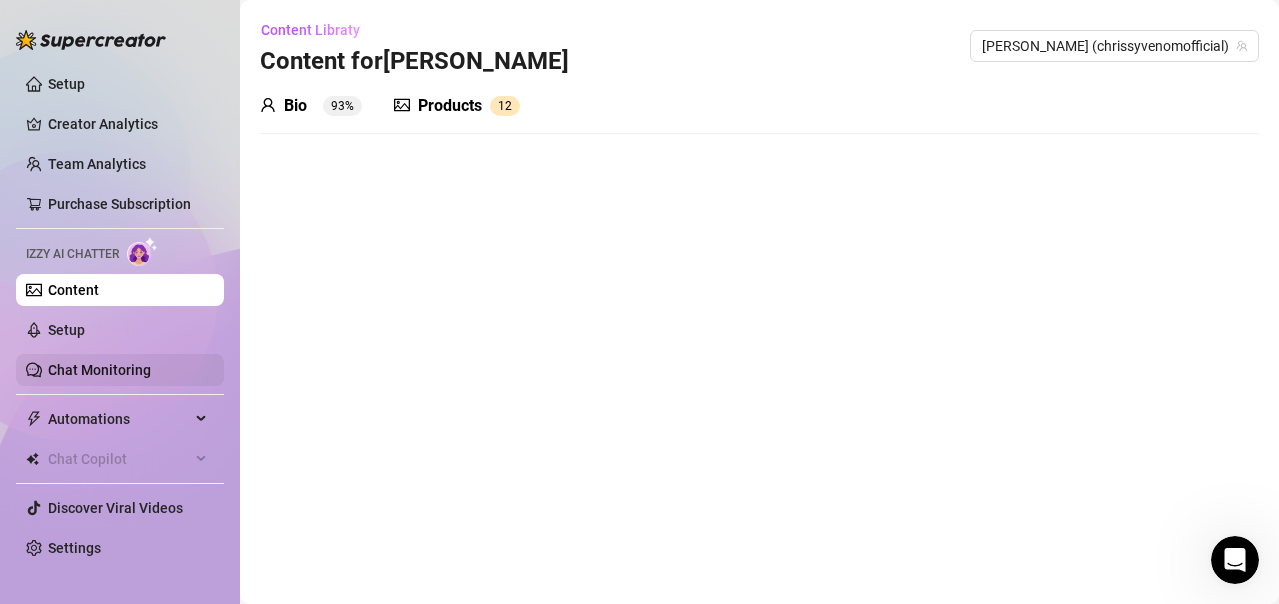 click on "Chat Monitoring" at bounding box center (99, 370) 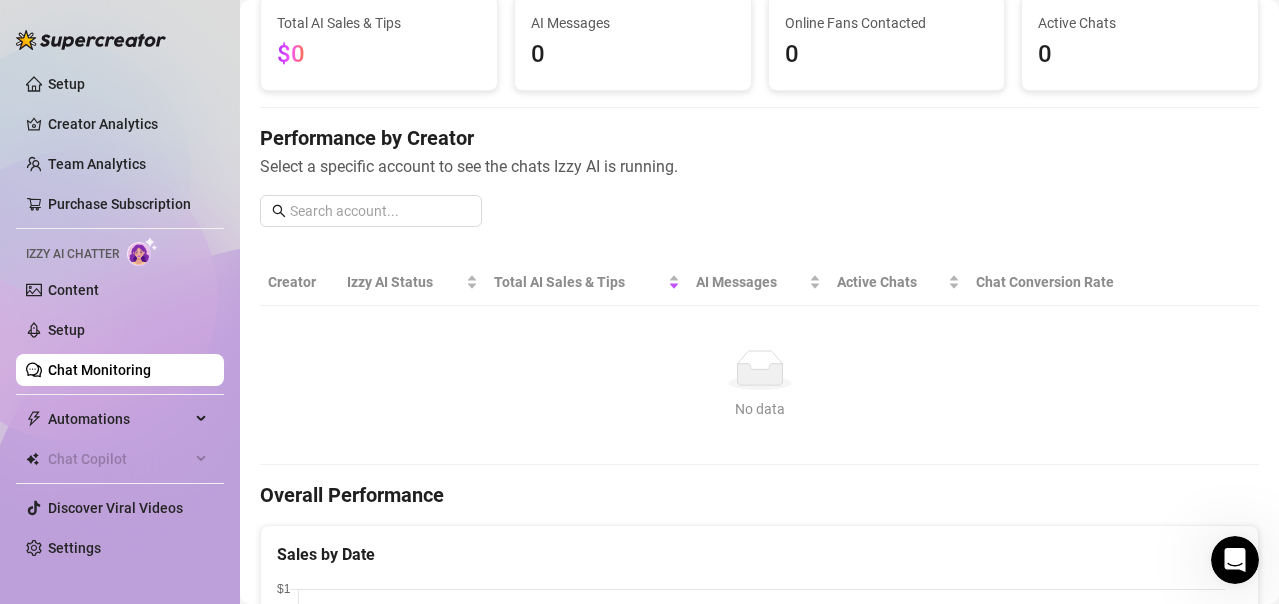 scroll, scrollTop: 0, scrollLeft: 0, axis: both 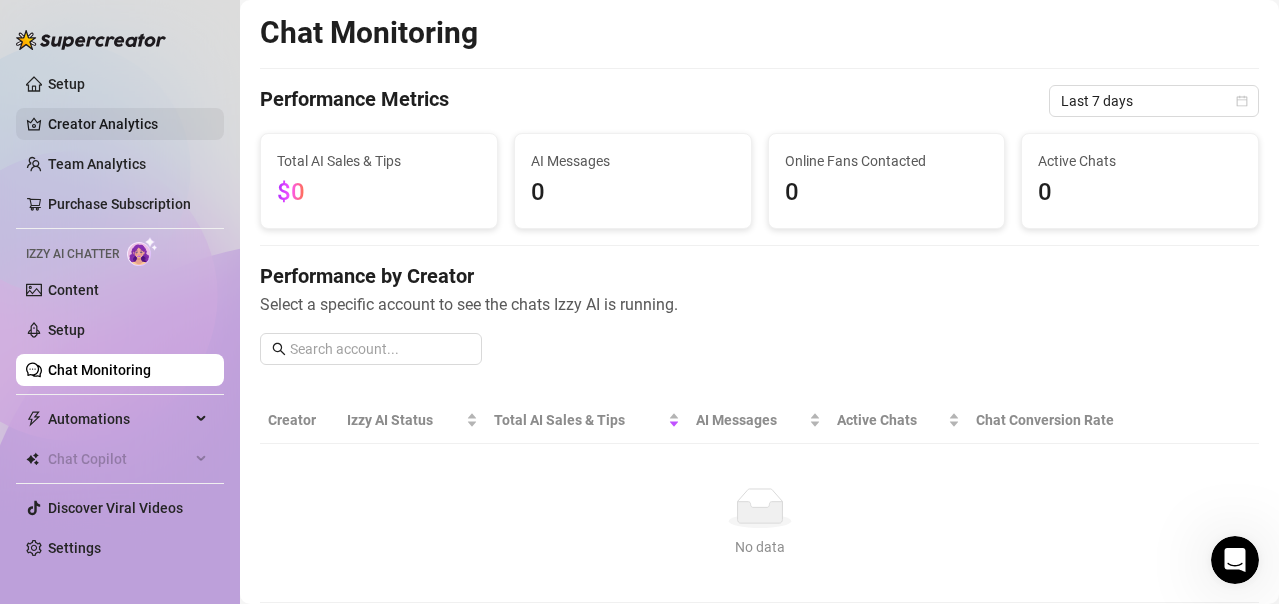 click on "Creator Analytics" at bounding box center (128, 124) 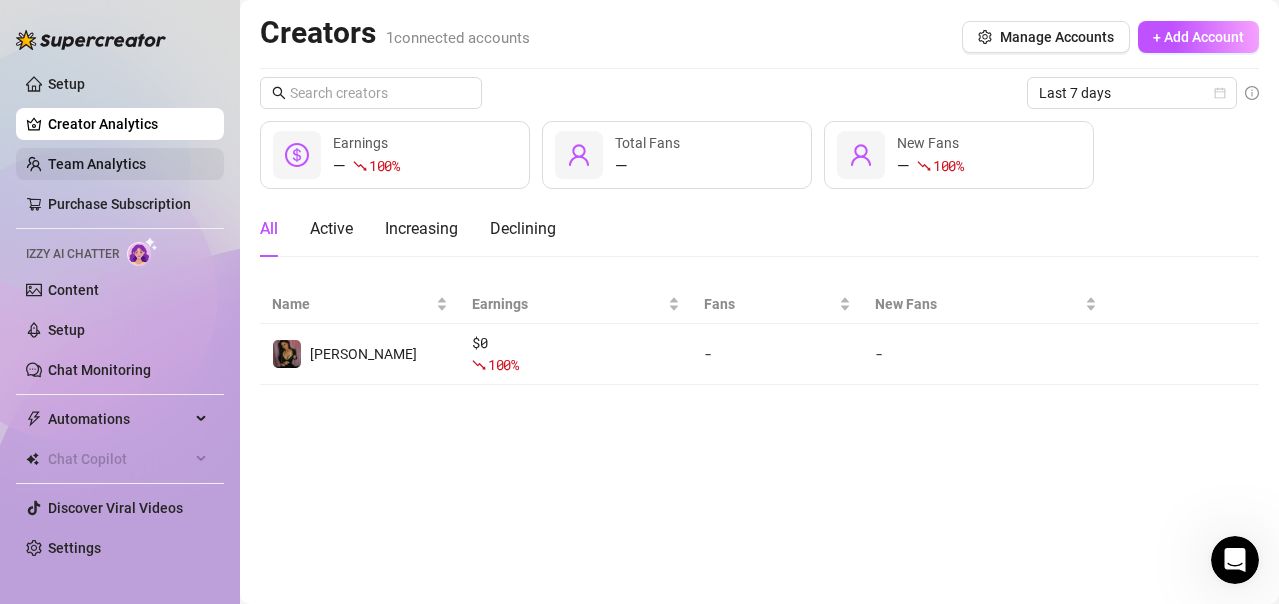 click on "Team Analytics" at bounding box center [97, 164] 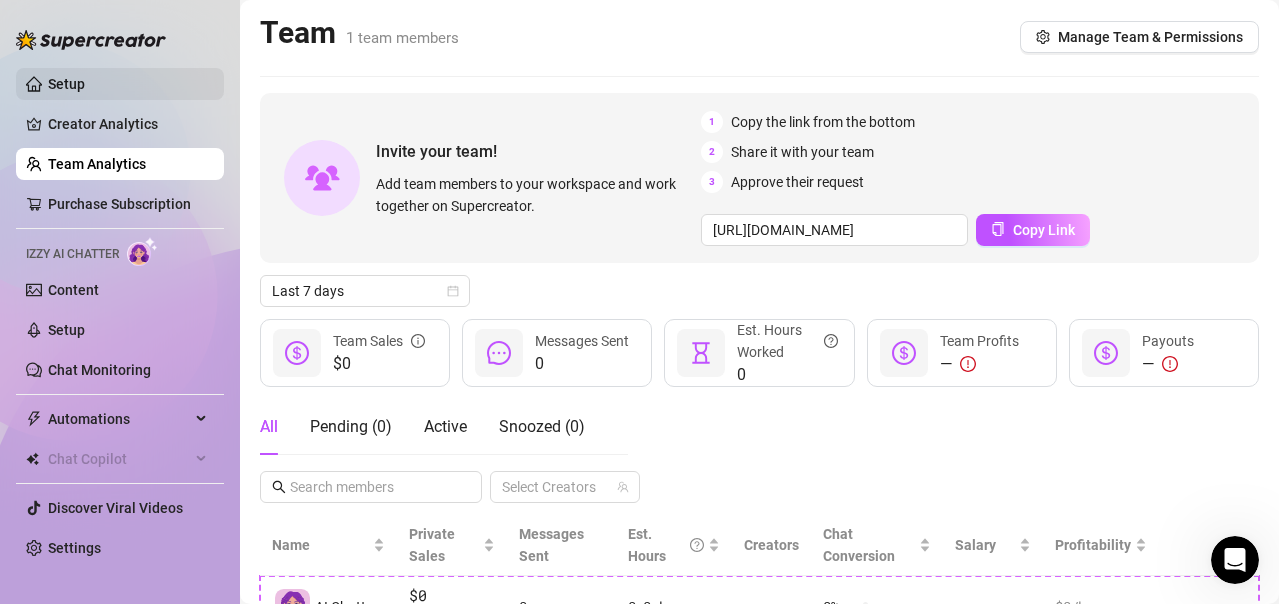 click on "Setup" at bounding box center (66, 84) 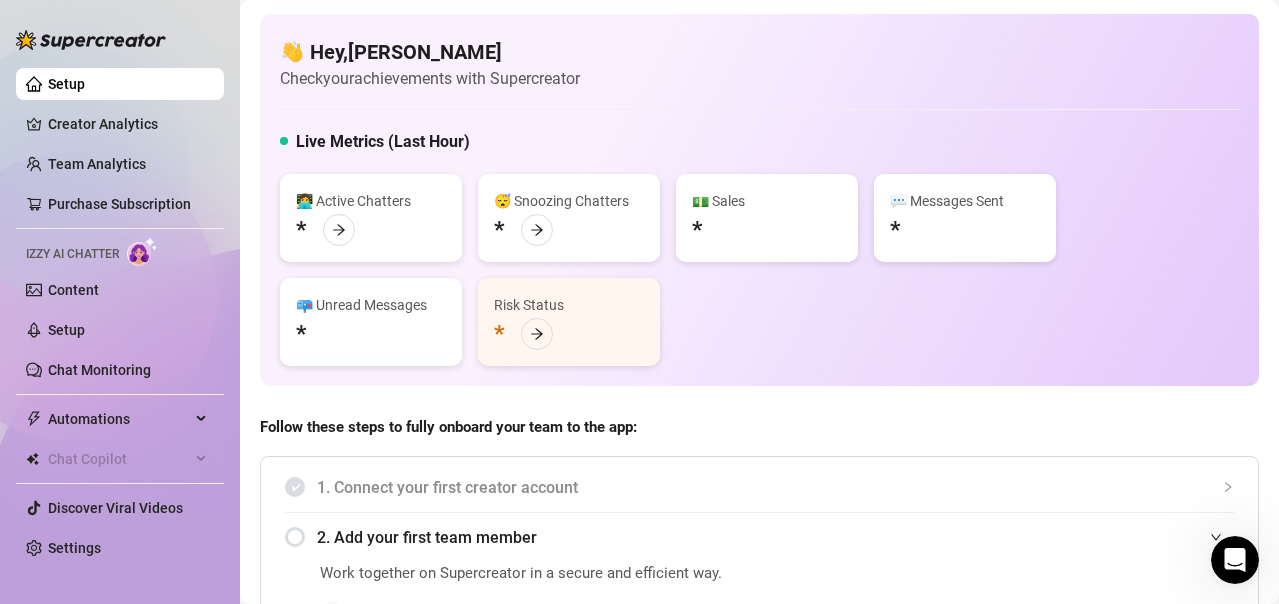 click on "👩‍💻 Active Chatters * 😴 Snoozing Chatters * 💵 Sales * 💬 Messages Sent * 📪 Unread Messages * Risk Status *" at bounding box center [759, 270] 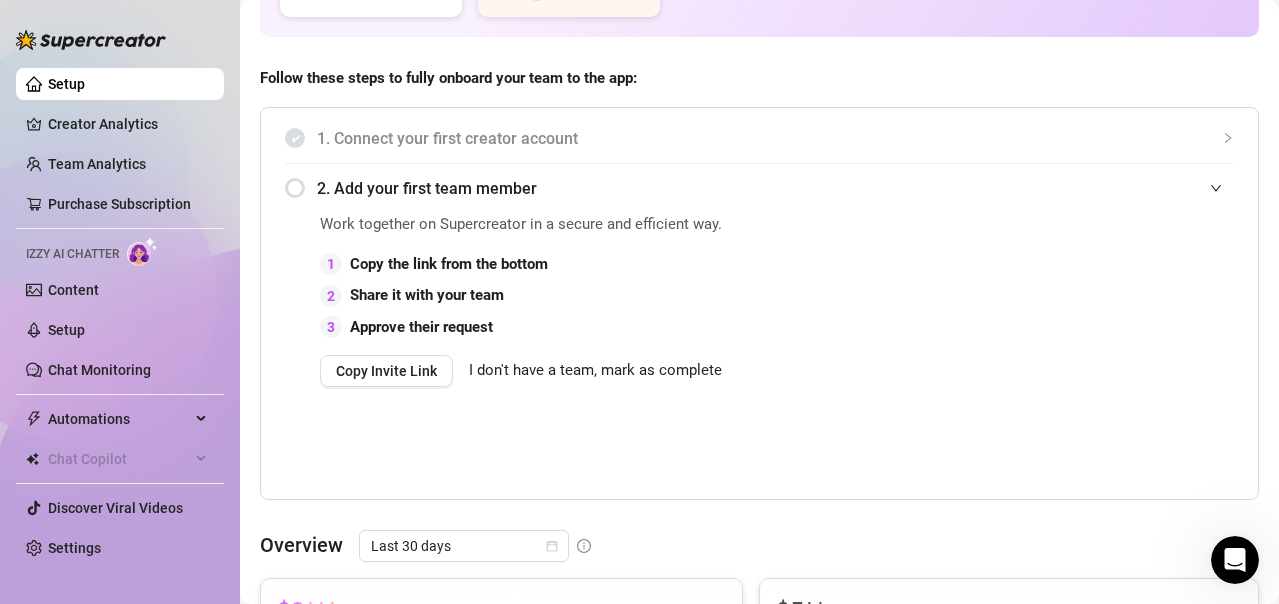 scroll, scrollTop: 0, scrollLeft: 0, axis: both 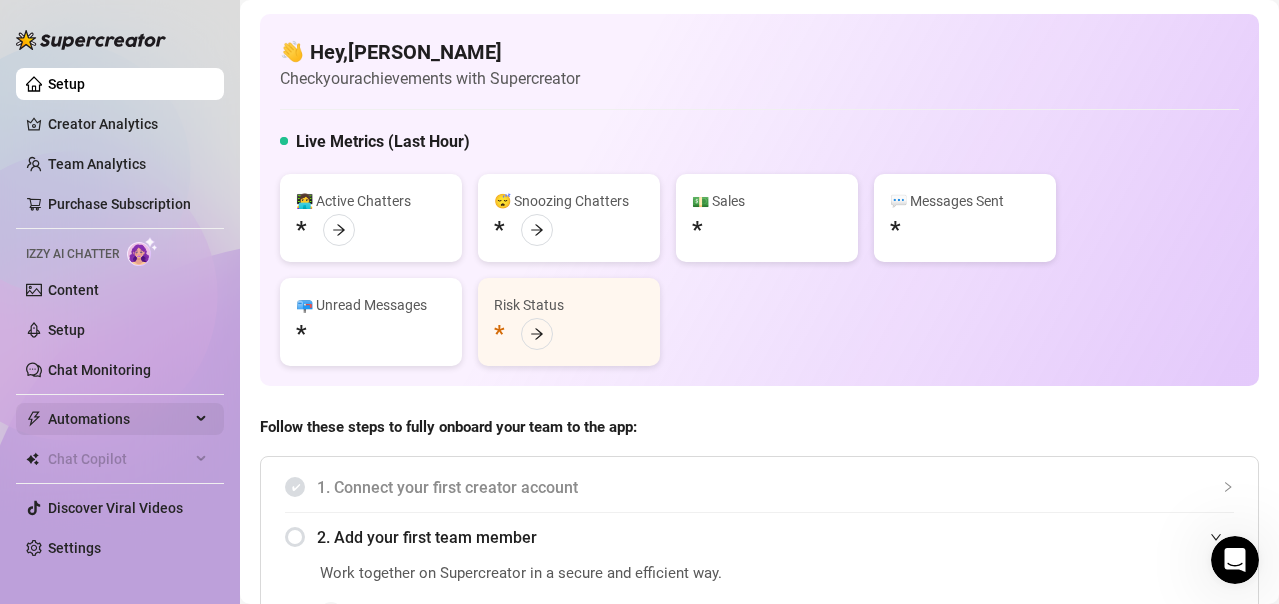 click on "Automations" at bounding box center (120, 419) 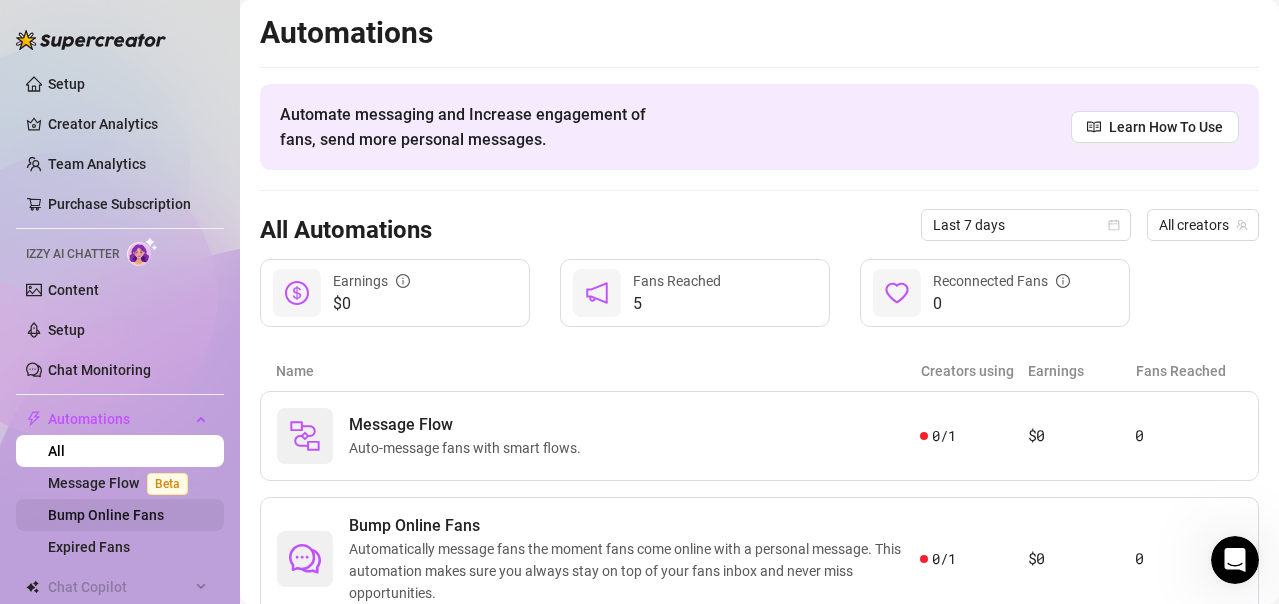 click on "Bump Online Fans" at bounding box center [106, 515] 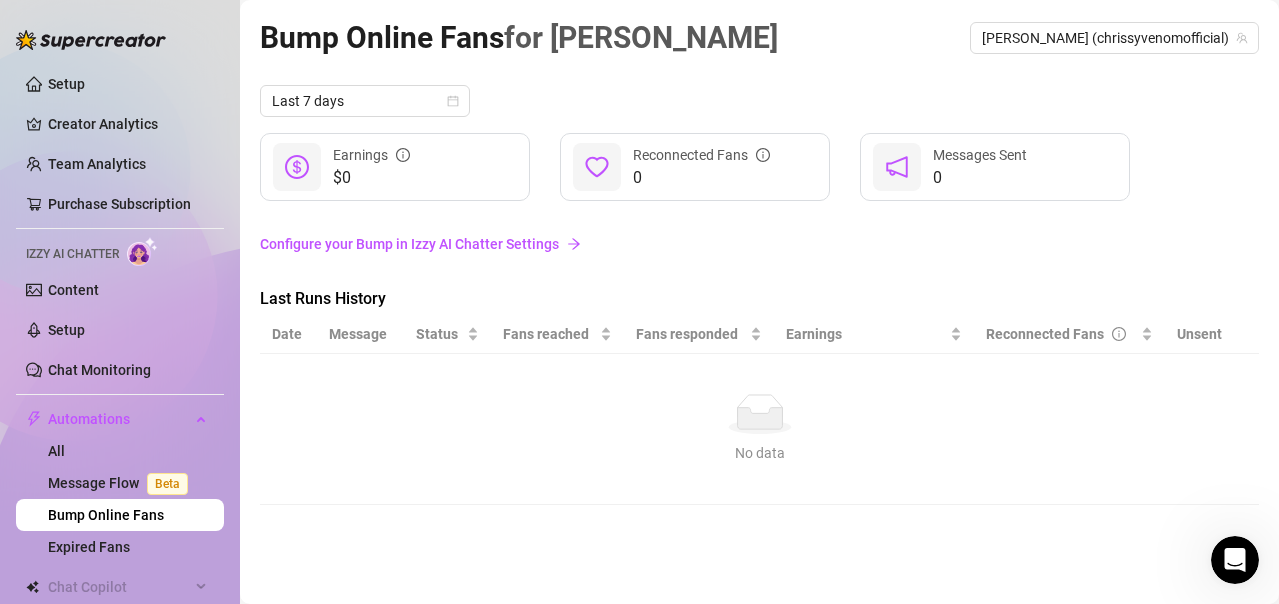 click on "Configure your Bump in Izzy AI Chatter Settings" at bounding box center (759, 244) 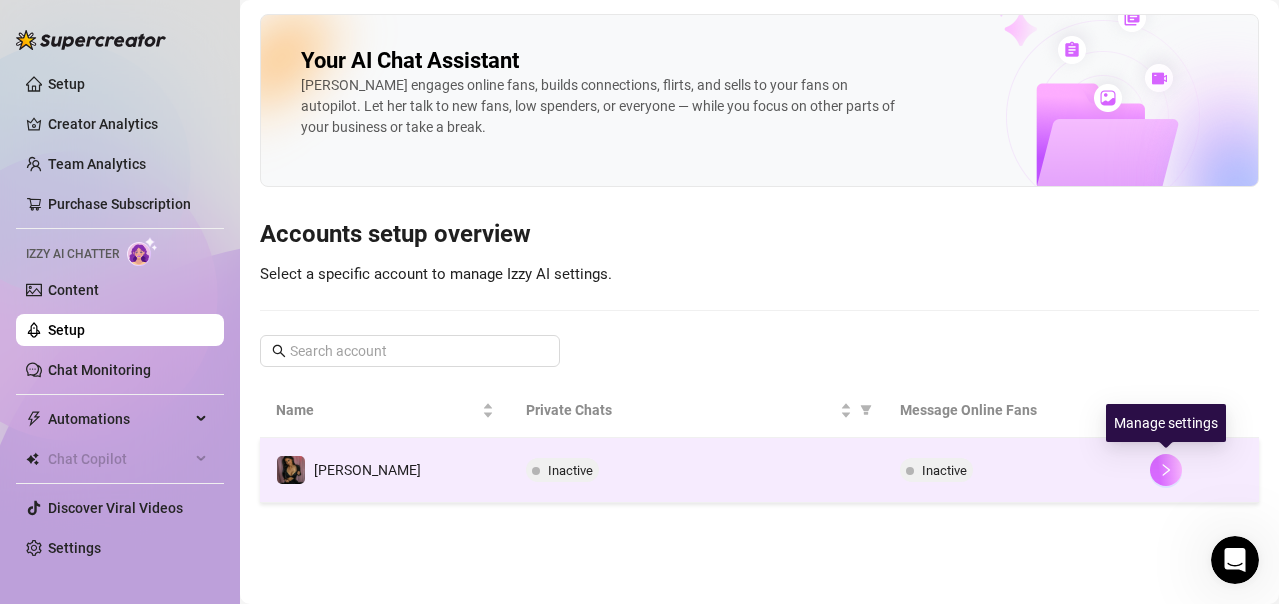 click 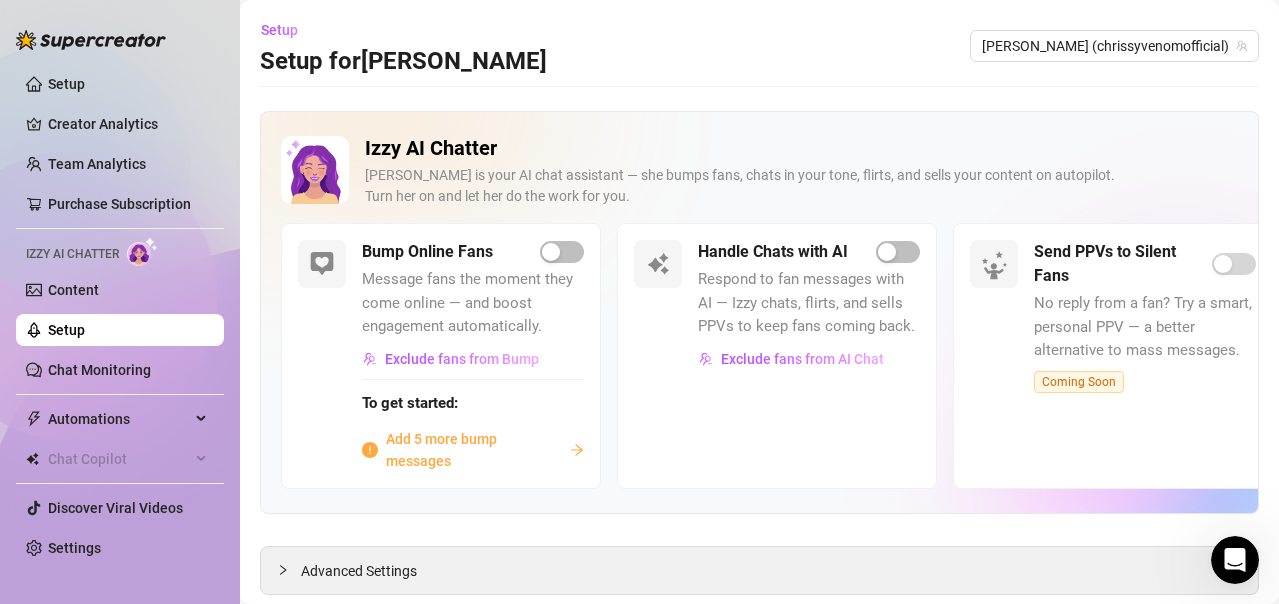 click 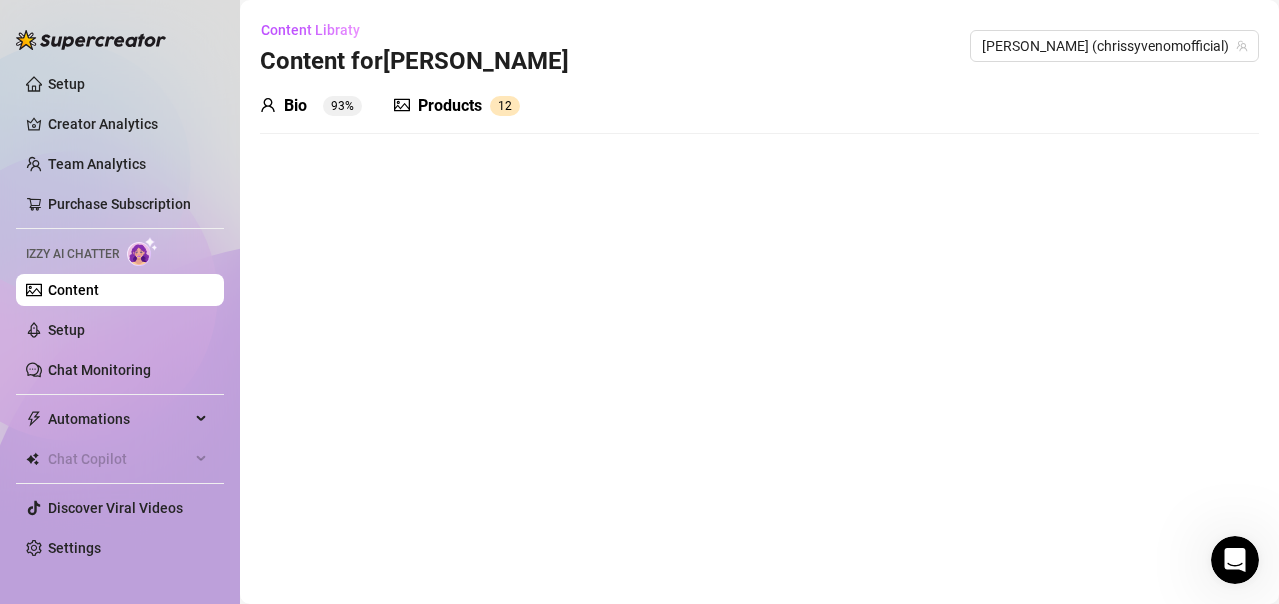 type 